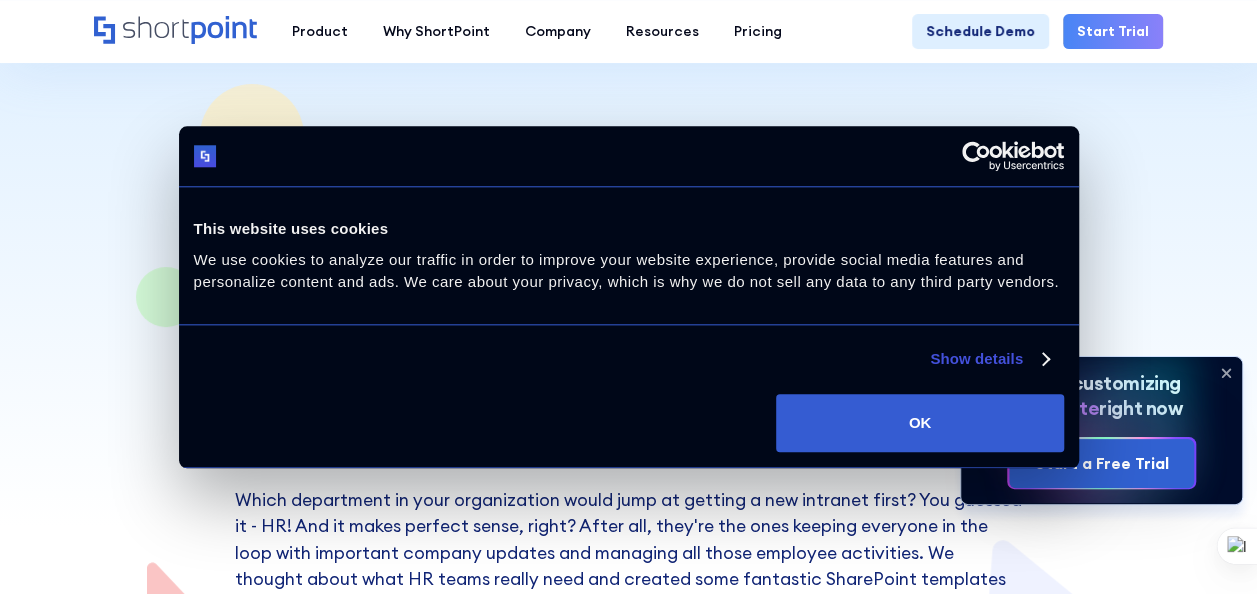 scroll, scrollTop: 224, scrollLeft: 0, axis: vertical 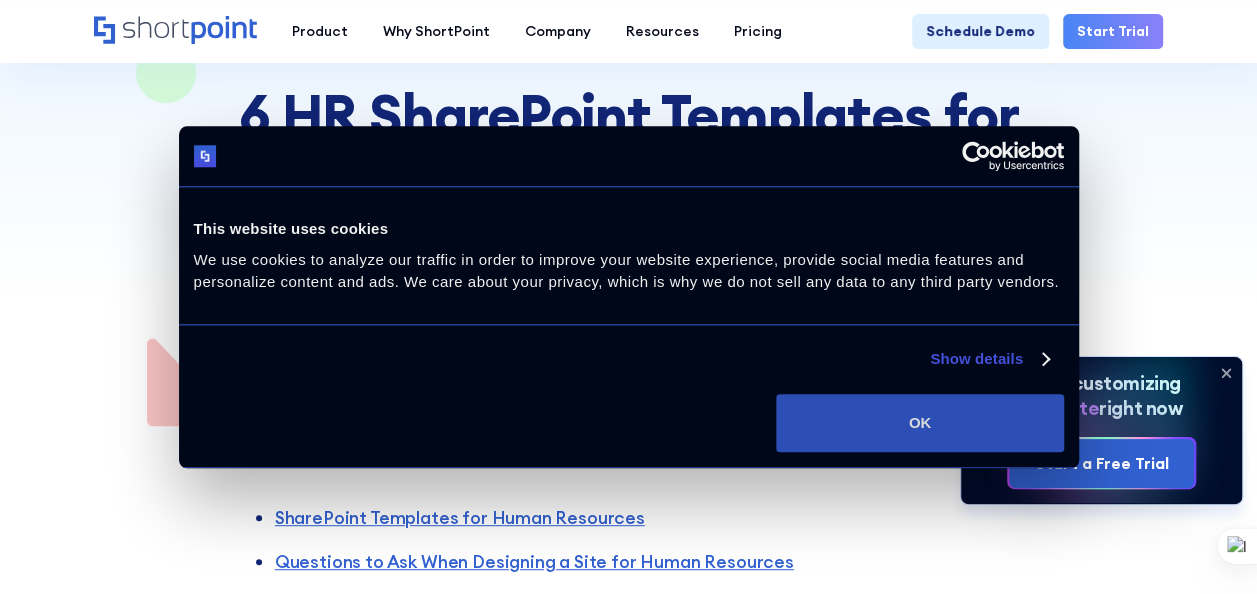 click on "OK" at bounding box center [919, 423] 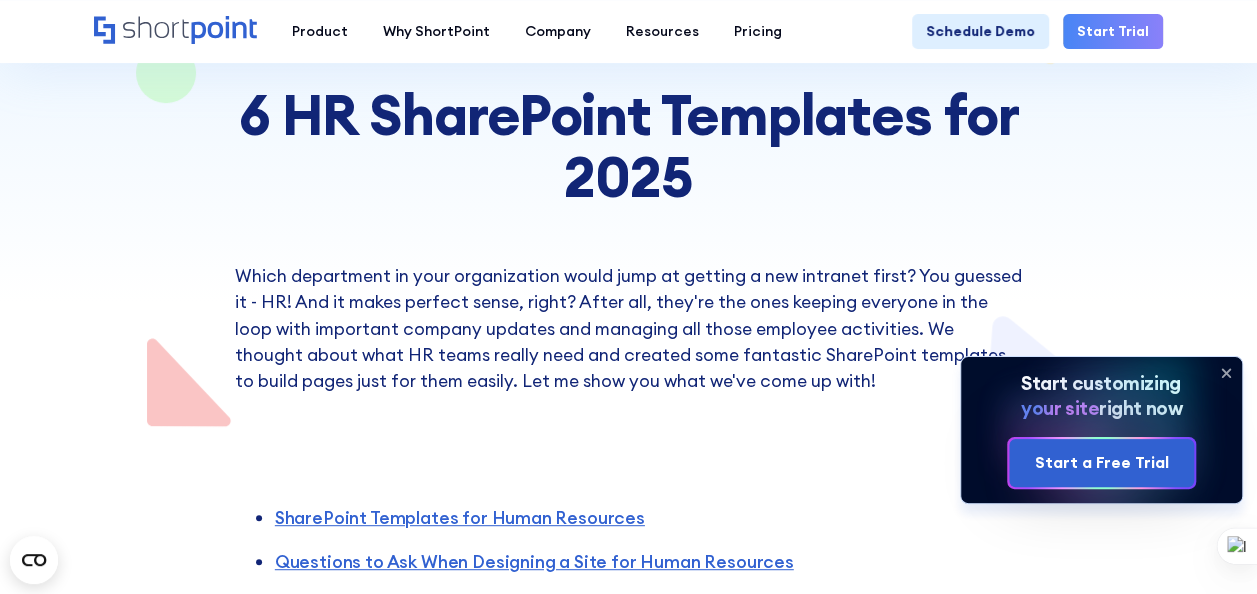 scroll, scrollTop: 348, scrollLeft: 0, axis: vertical 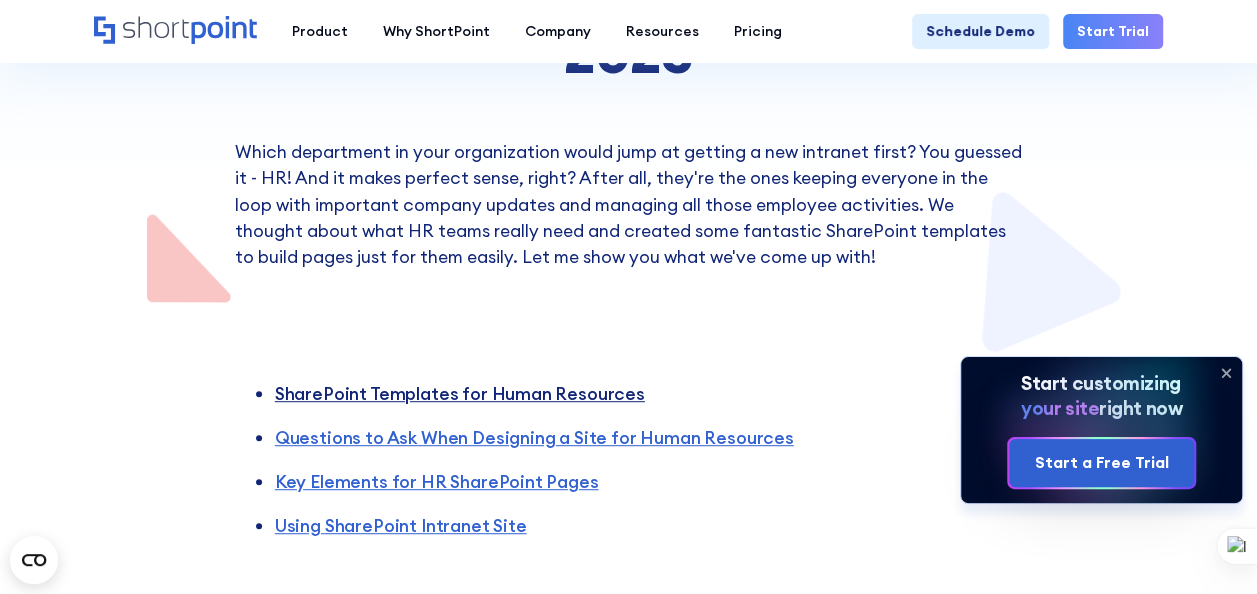 click on "SharePoint Templates for Human Resources" at bounding box center [460, 393] 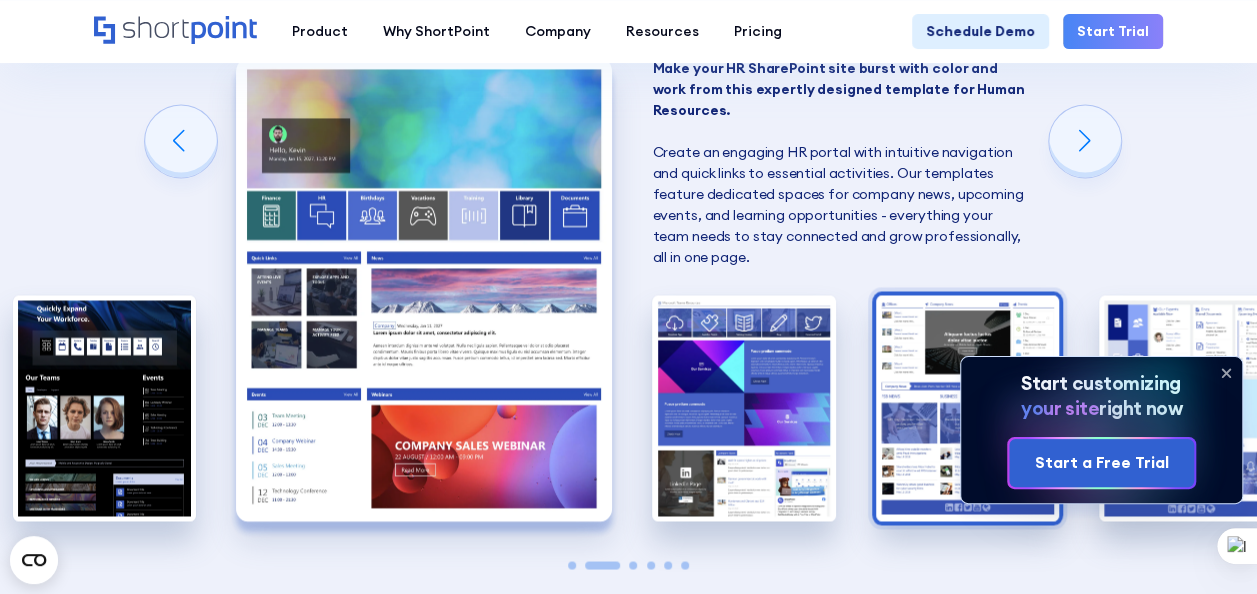 scroll, scrollTop: 1521, scrollLeft: 0, axis: vertical 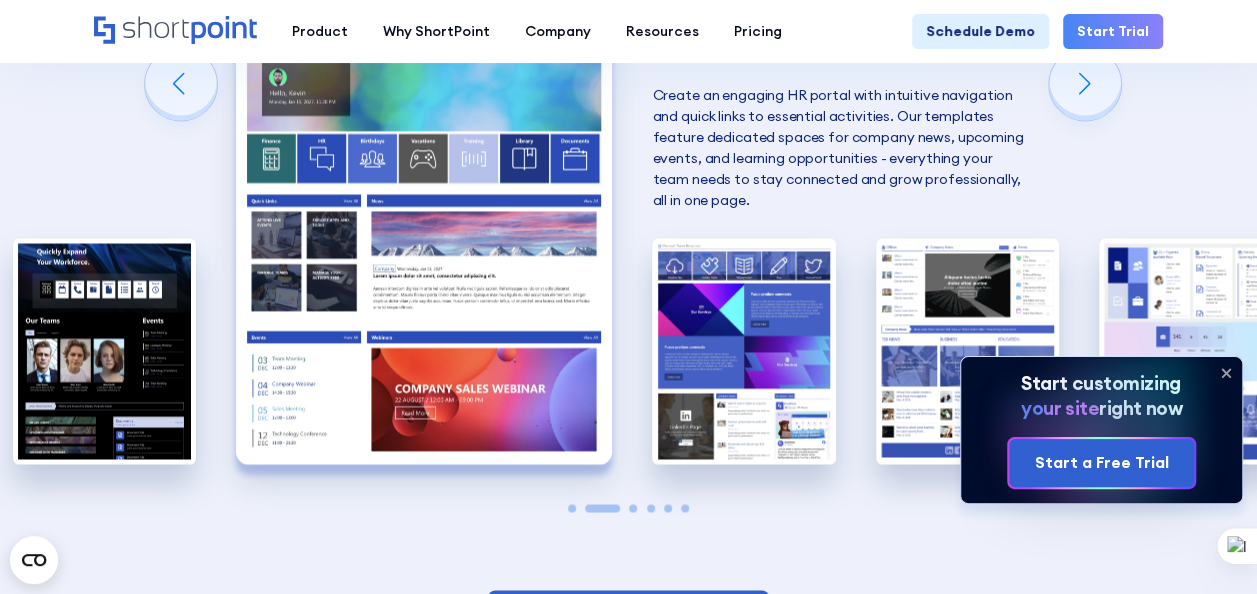 click at bounding box center [424, 232] 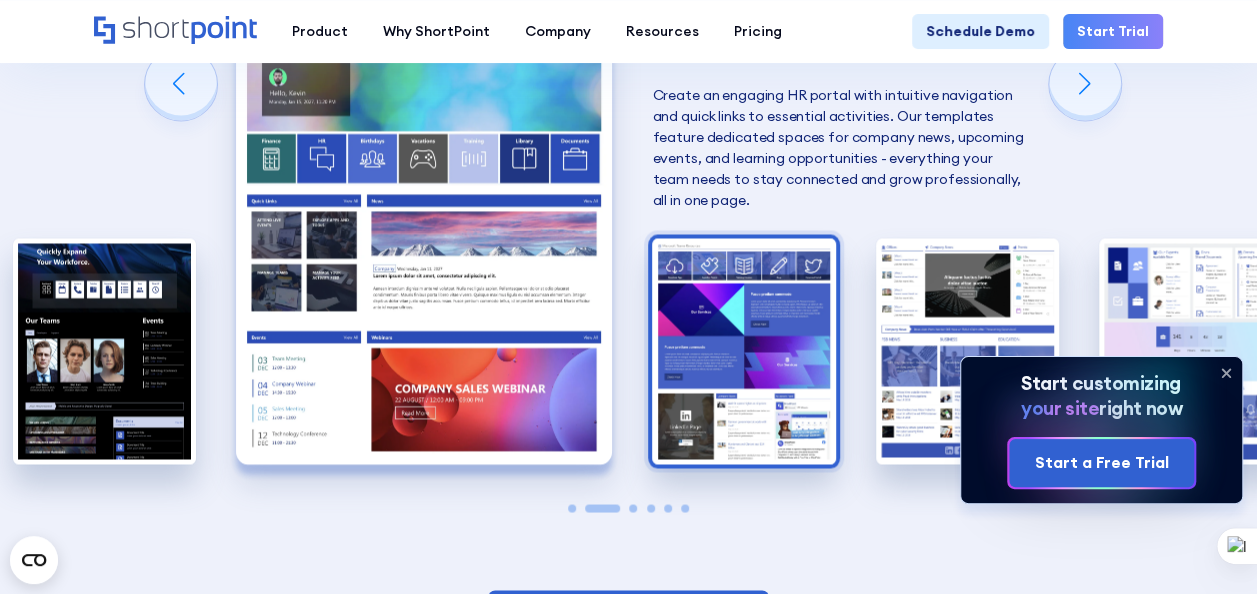 click at bounding box center (743, 350) 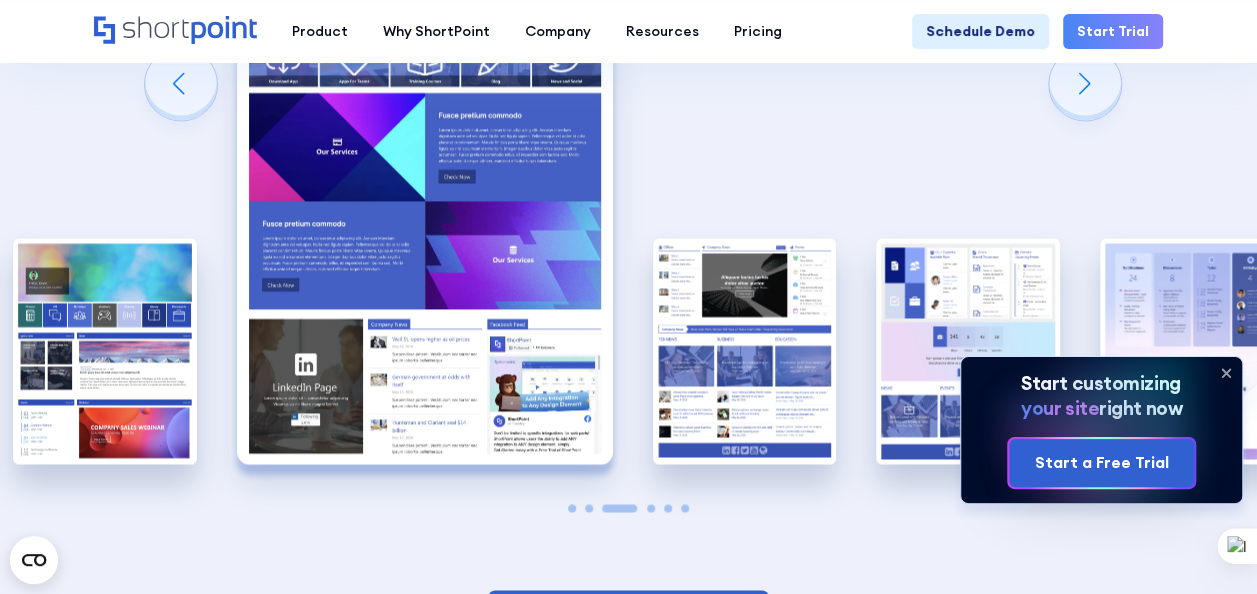 click on "Connect your employees with engaging and modern SharePoint designs for Human Resources.  ‍ Looking to boost employee engagement or stay connected? Our Modern SharePoint Templates for 2025 have you covered. With intuitive navigation, easy-to-use Tabs and Image Carousels for showcasing team achievements, plus dedicated spaces for events and news, everything your HR team needs is just a click away. Make your HR SharePoint site burst with color and work from this expertly designed template for Human Resources. ‍ Create an engaging HR portal with intuitive navigation and quick links to essential activities. Our templates feature dedicated spaces for company news, upcoming events, and learning opportunities - everything your team needs to stay connected and grow professionally, all in one page. Invite your employees to engage with your Human Resource Share﻿Point pages by using ShortPoint’s HR Templates ‍ ‍ Create a central hub for all your HR processes and interactions with a modern HR SharePoint site" at bounding box center (-71, 231) 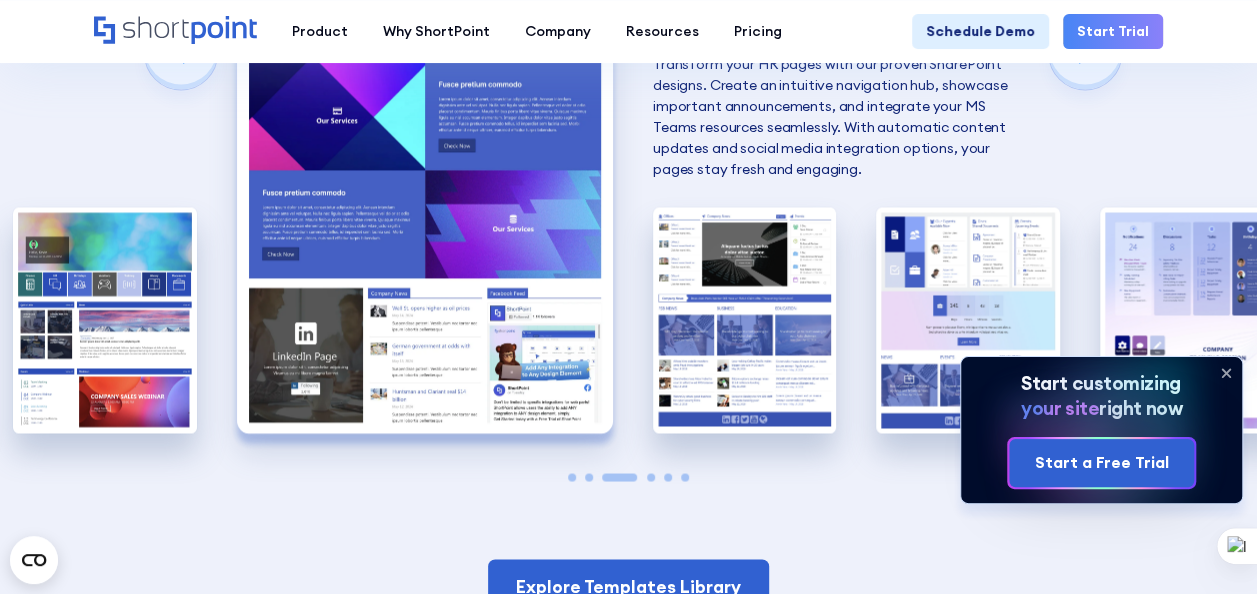 scroll, scrollTop: 1871, scrollLeft: 0, axis: vertical 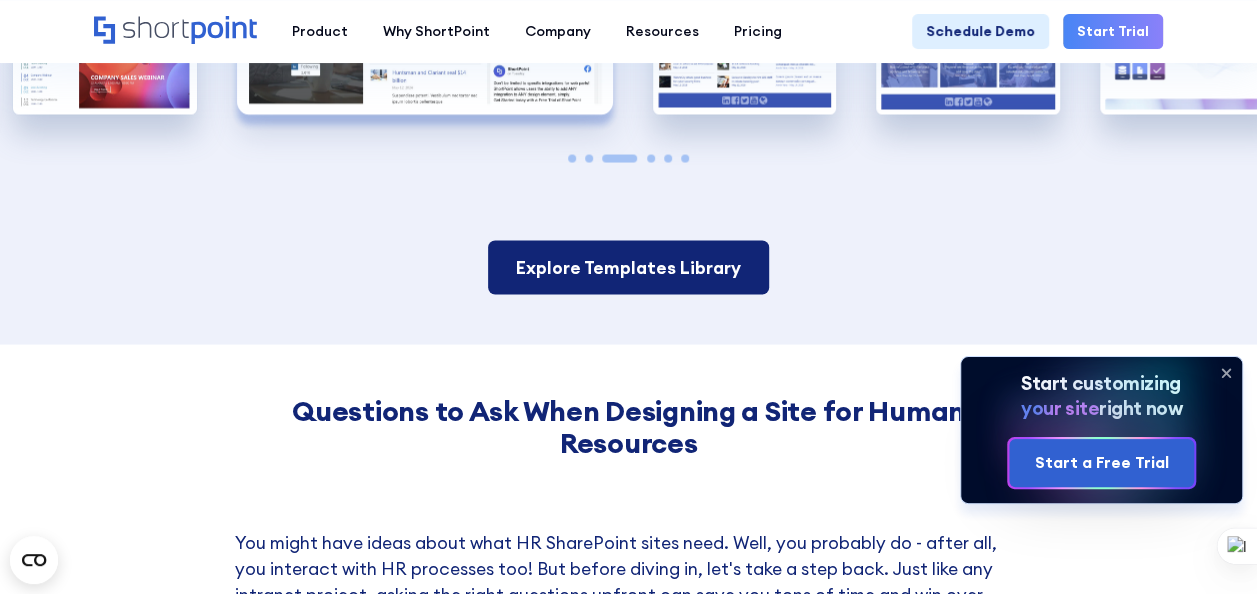 click on "Explore Templates Library" at bounding box center [628, 267] 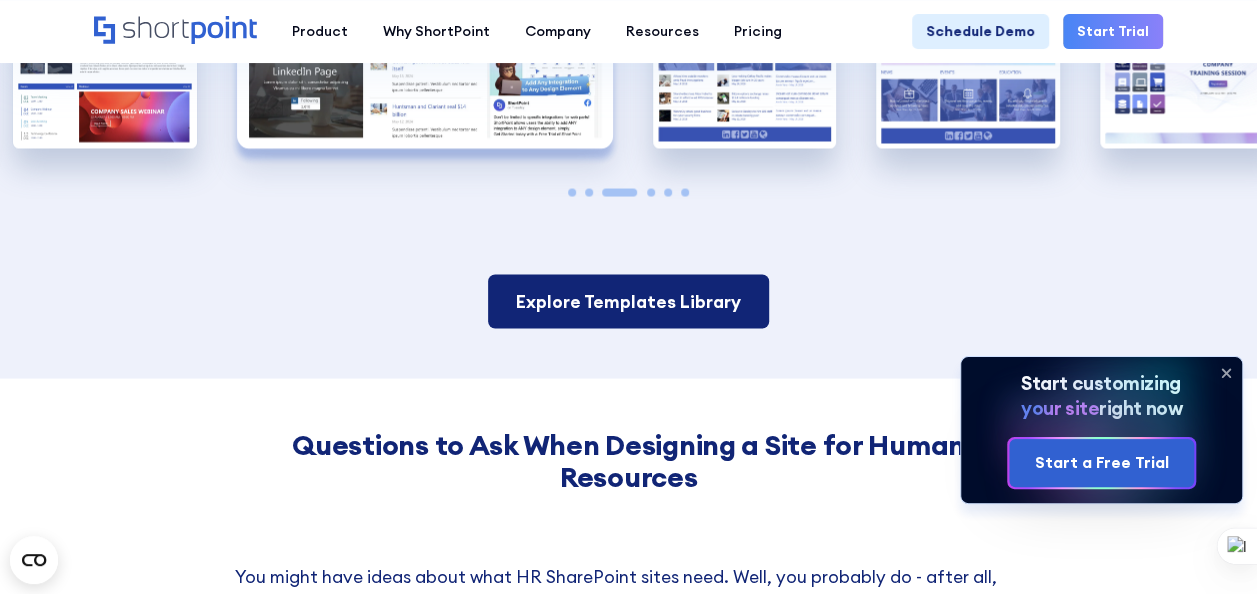 scroll, scrollTop: 1759, scrollLeft: 0, axis: vertical 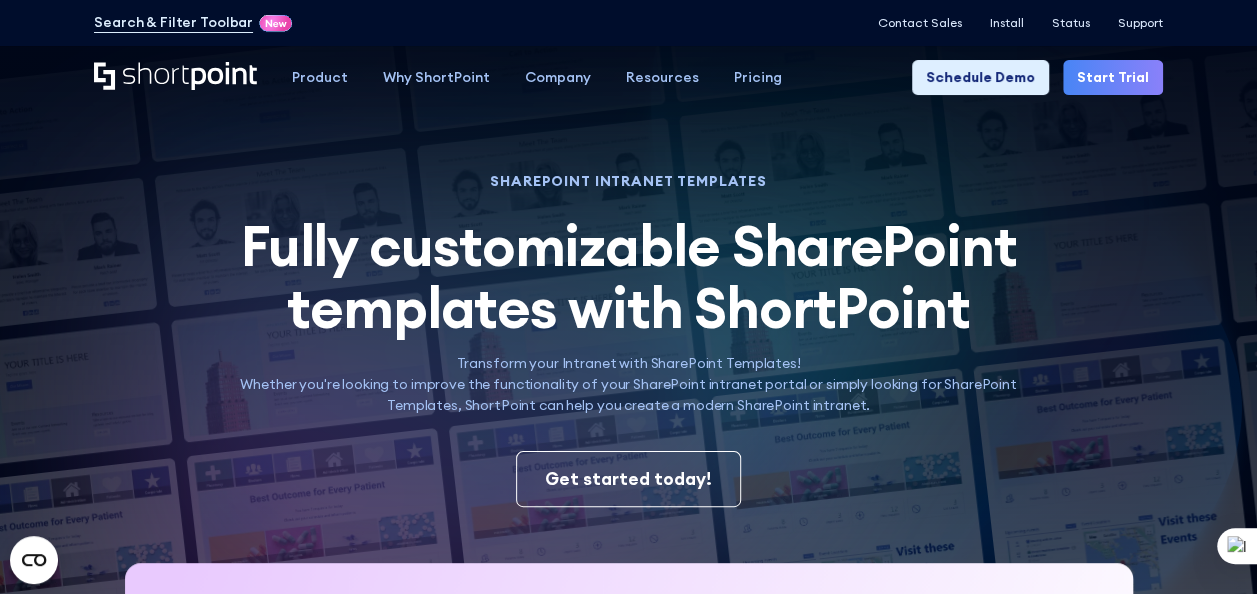 click on "Fully customizable SharePoint templates with ShortPoint" at bounding box center (629, 276) 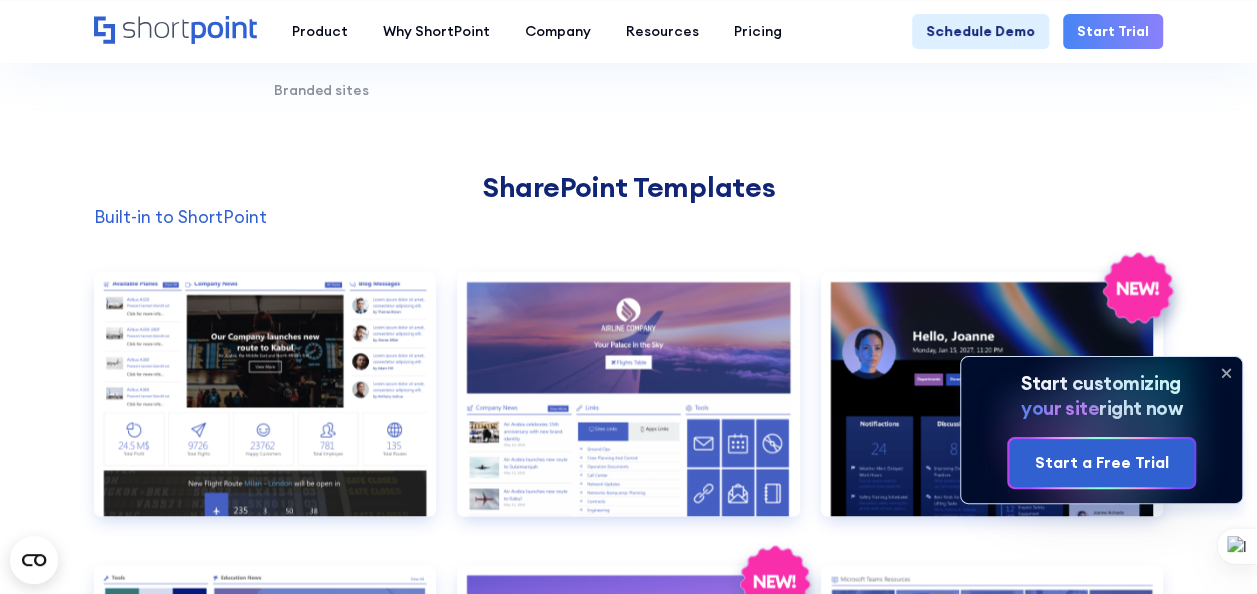 scroll, scrollTop: 1506, scrollLeft: 0, axis: vertical 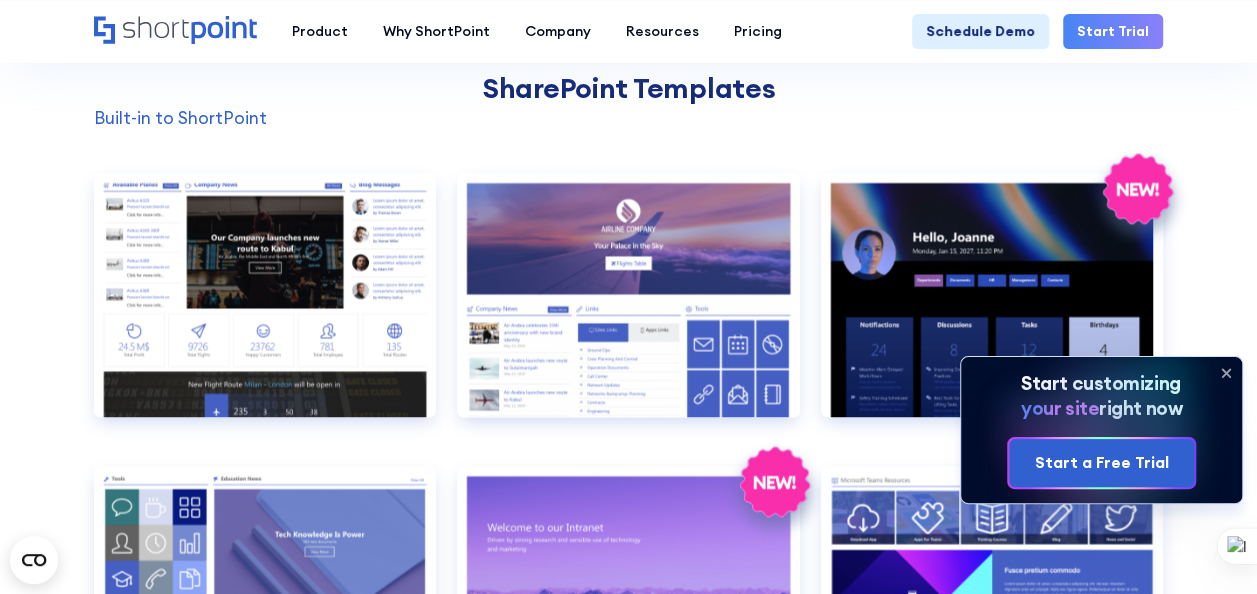 click on "SHAREPOINT INTRANET TEMPLATES Fully customizable SharePoint templates with ShortPoint SharePoint templates by ShortPoint Transform your Intranet with SharePoint Templates!  Whether you're looking to improve the functionality of your SharePoint intranet portal or simply looking for SharePoint Templates, ShortPoint can help you create a modern SharePoint intranet. SHAREPOINT INTRANET TEMPLATES Fully customizable SharePoint templates with ShortPoint Transform your Intranet with SharePoint Templates! Whether you're looking to improve the functionality of your SharePoint intranet portal or simply looking for SharePoint Templates, ShortPoint can help you create a modern SharePoint intranet. Get started today!
Your browser does not support the video tag.
Browse by: All Pages Transport Corporate Modern HR Others Social Travel Retail Technology Legal Healthcare Custom Collection Education Microsoft Teams Real Estate Branded sites SharePoint Templates" at bounding box center (628, 1101) 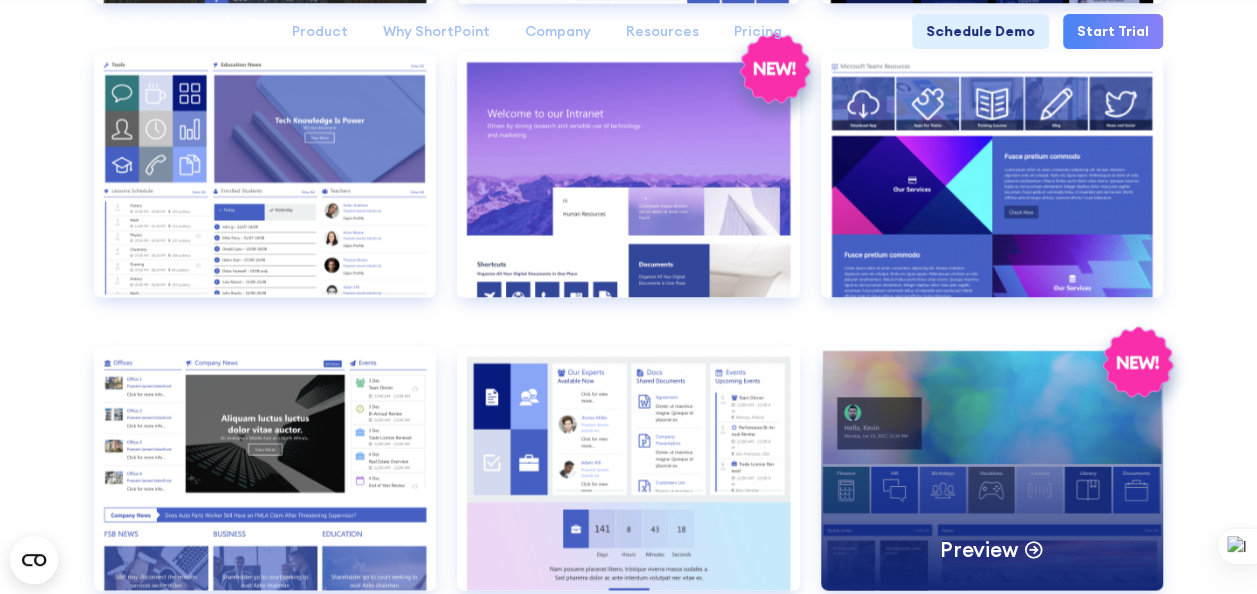 scroll, scrollTop: 0, scrollLeft: 0, axis: both 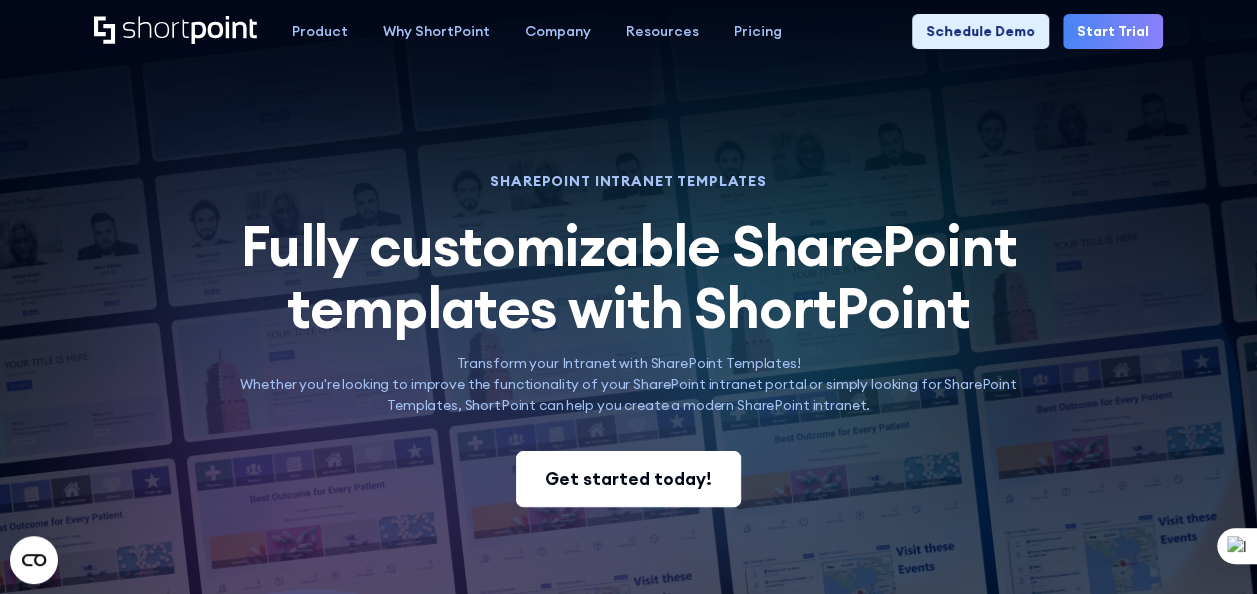 click on "Get started today!" at bounding box center (628, 479) 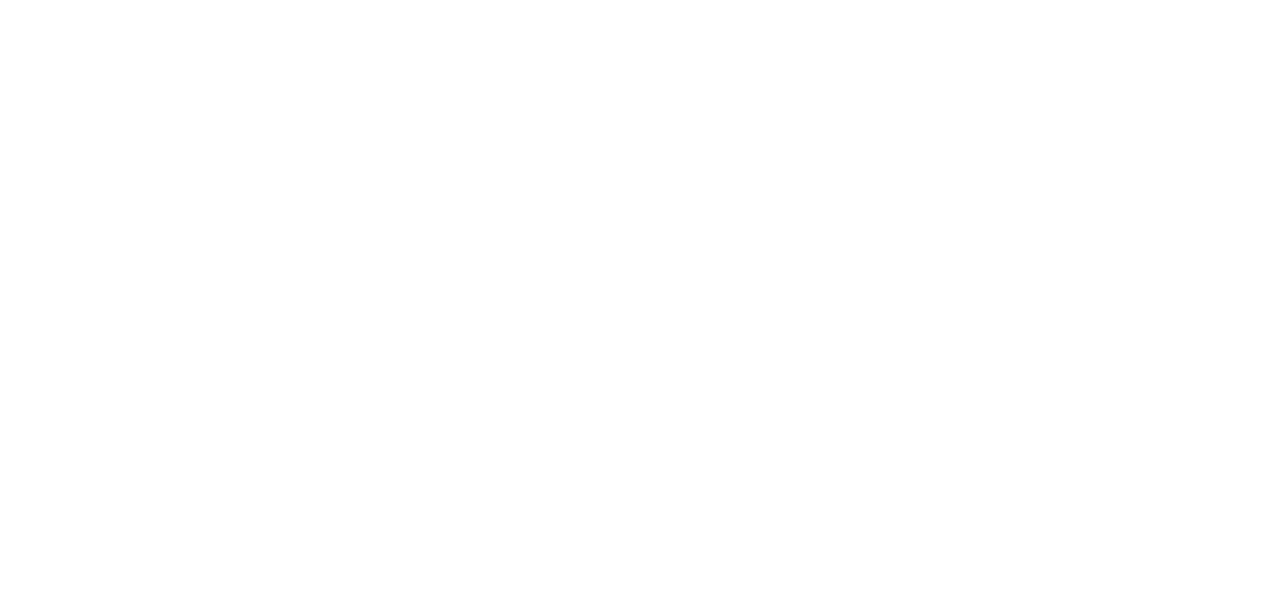 scroll, scrollTop: 0, scrollLeft: 0, axis: both 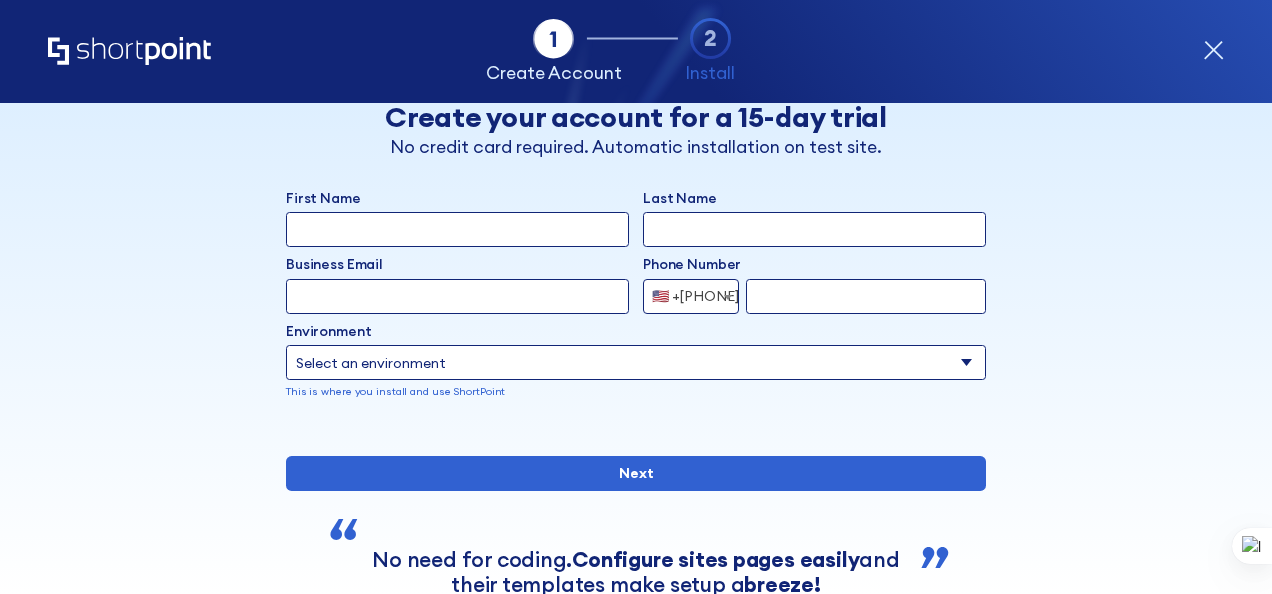 click on "First Name" at bounding box center [457, 229] 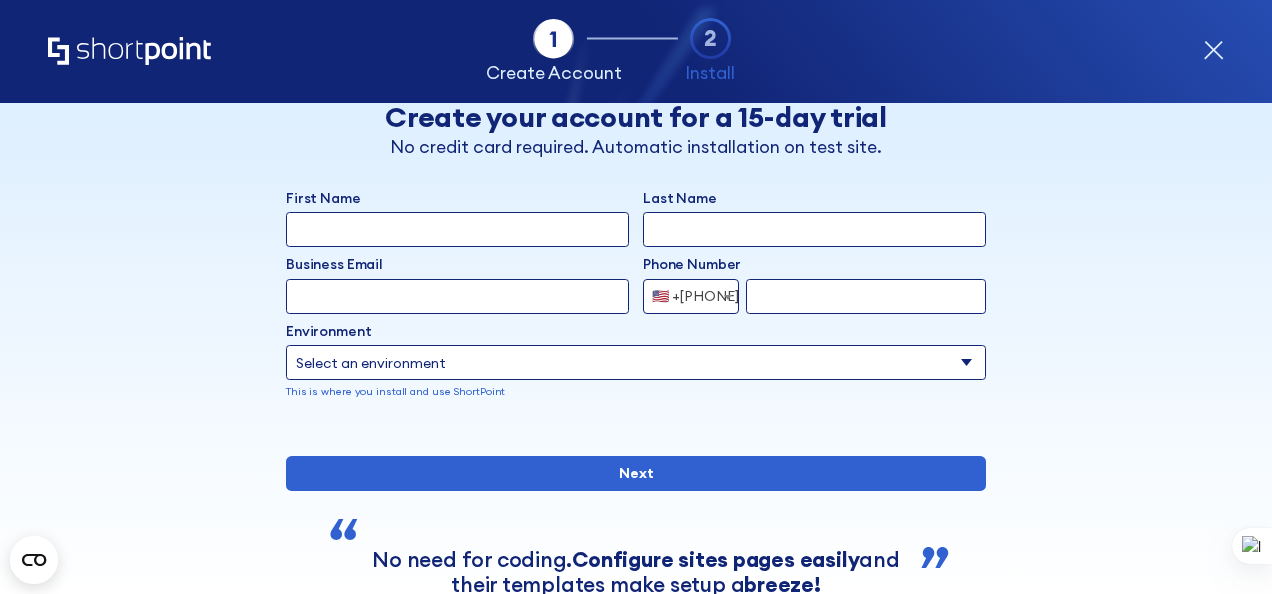 scroll, scrollTop: 0, scrollLeft: 0, axis: both 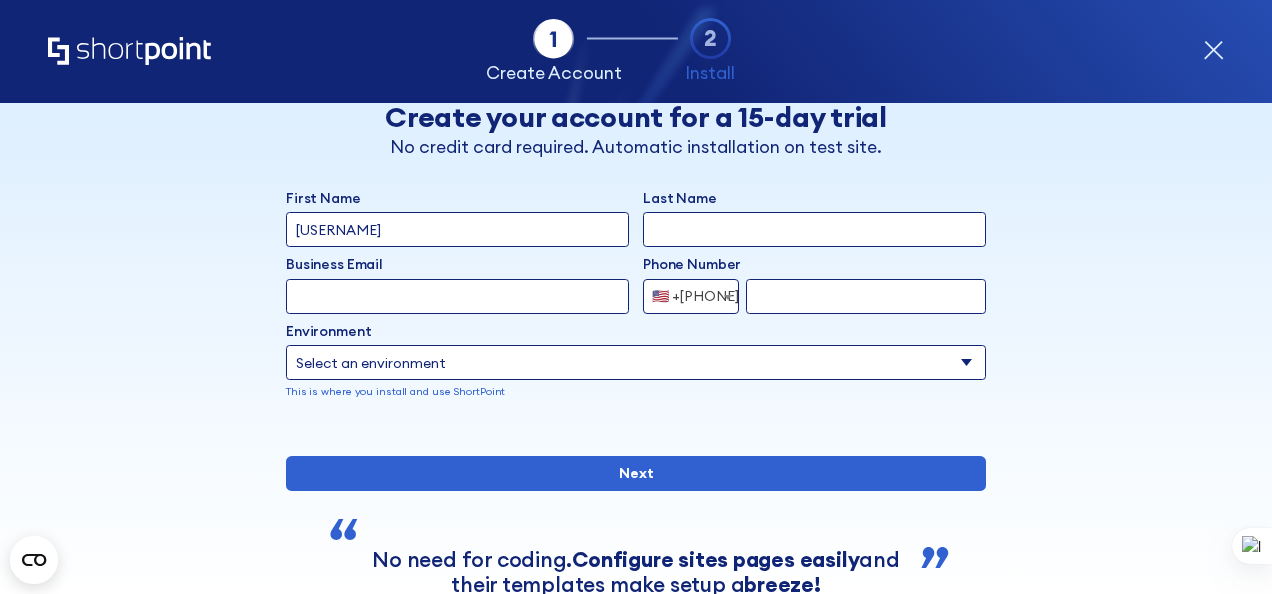 type on "[USERNAME]" 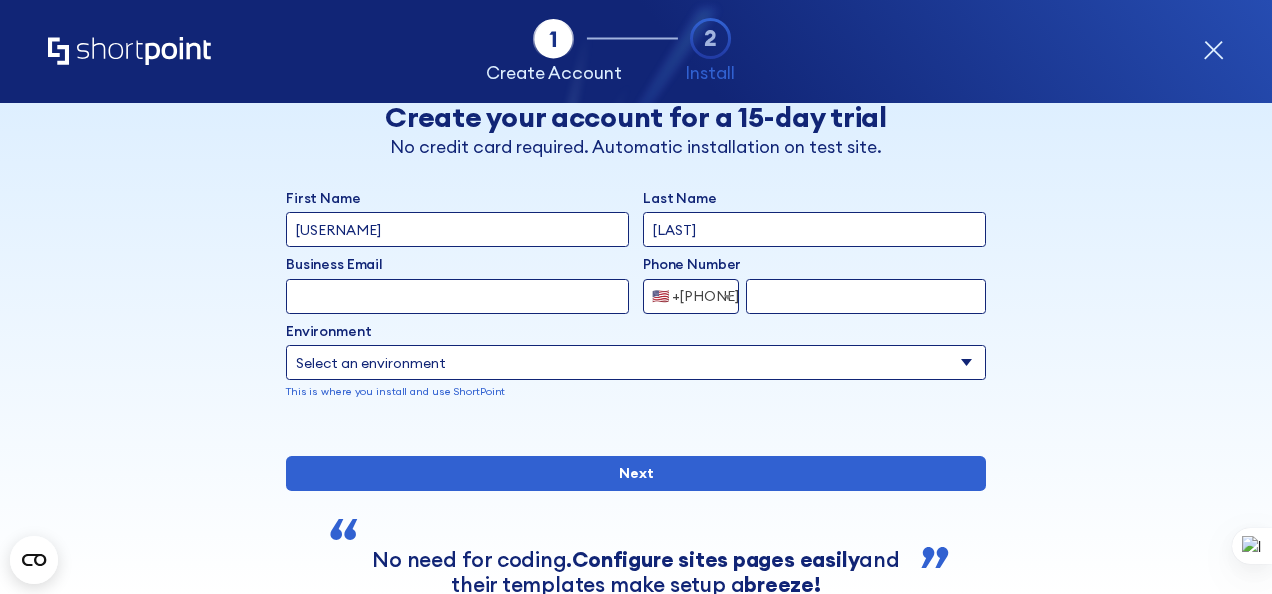 type on "[EMAIL]" 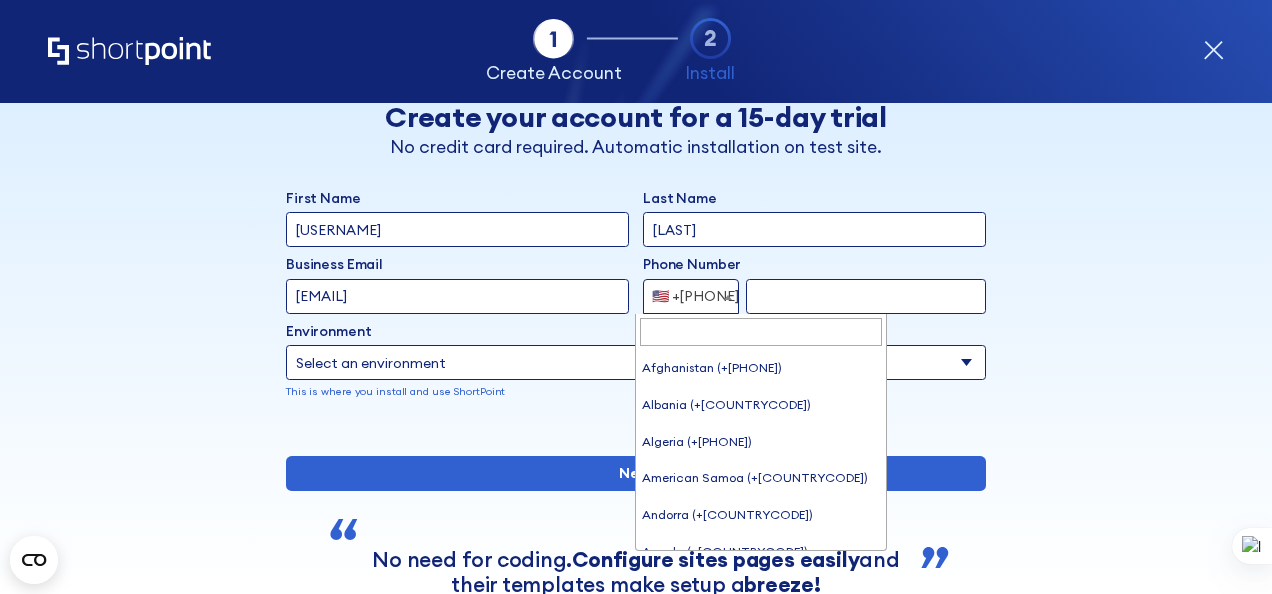 click at bounding box center (728, 297) 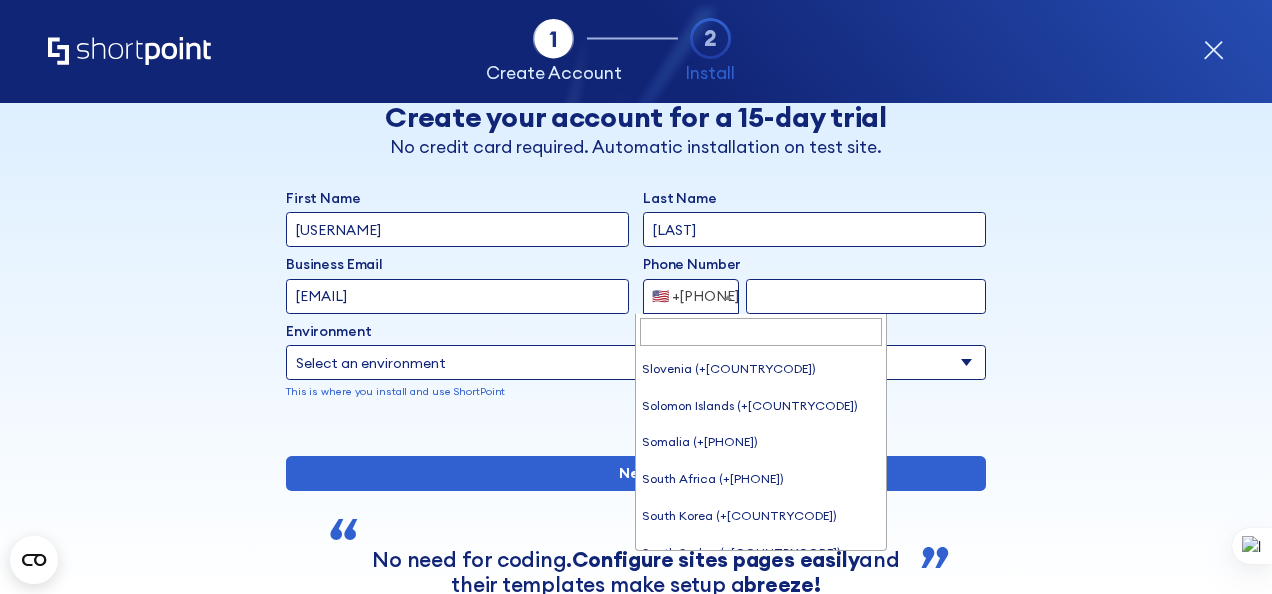scroll, scrollTop: 7126, scrollLeft: 0, axis: vertical 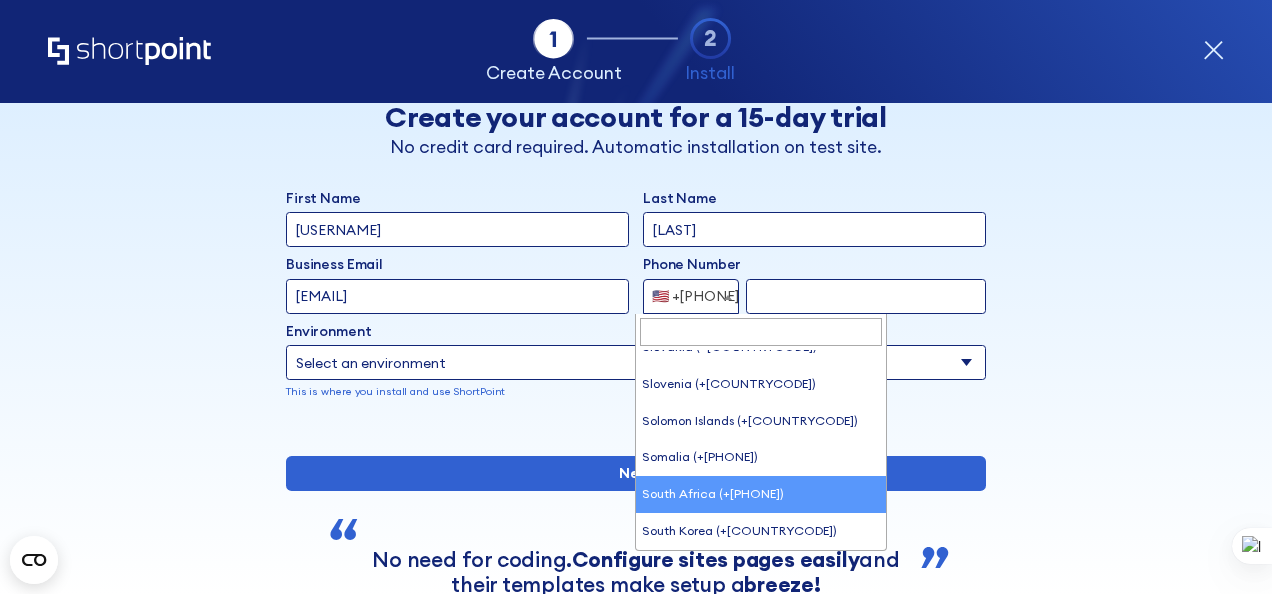 select on "+27" 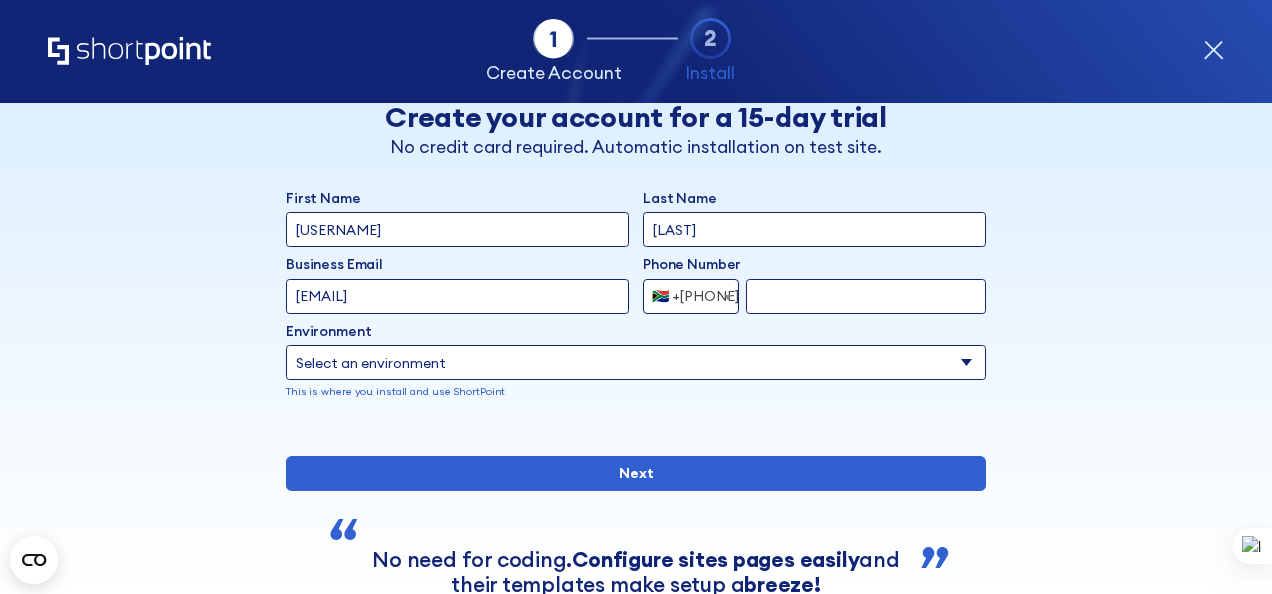 click at bounding box center [866, 296] 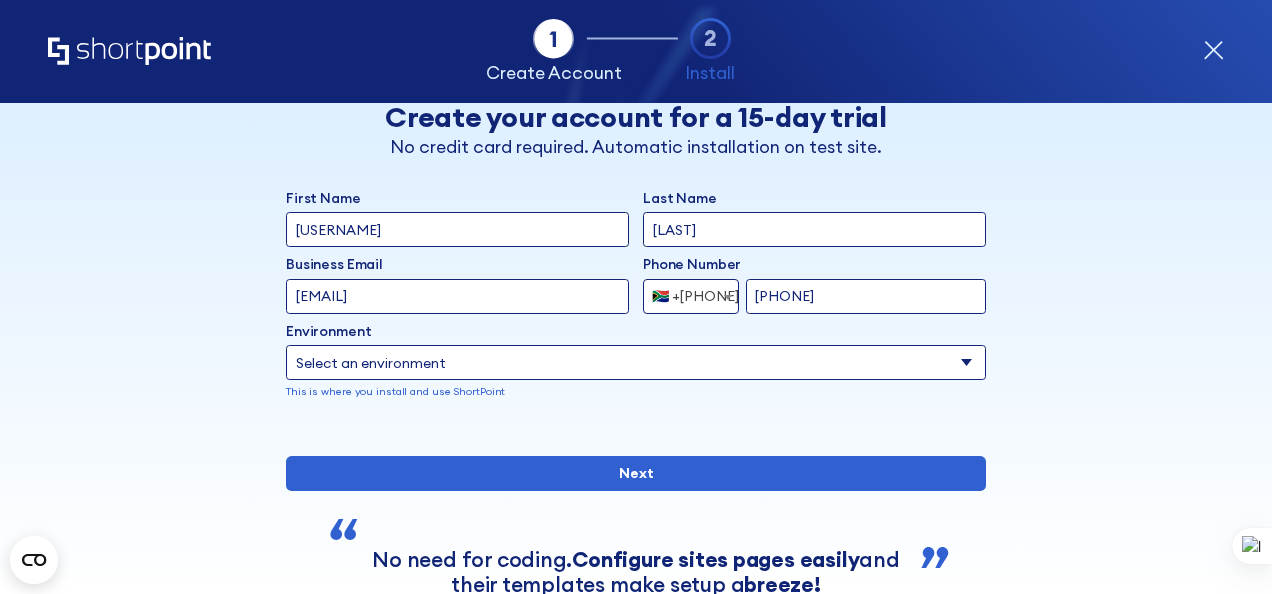 click on "This is where you install and use ShortPoint" at bounding box center [636, 392] 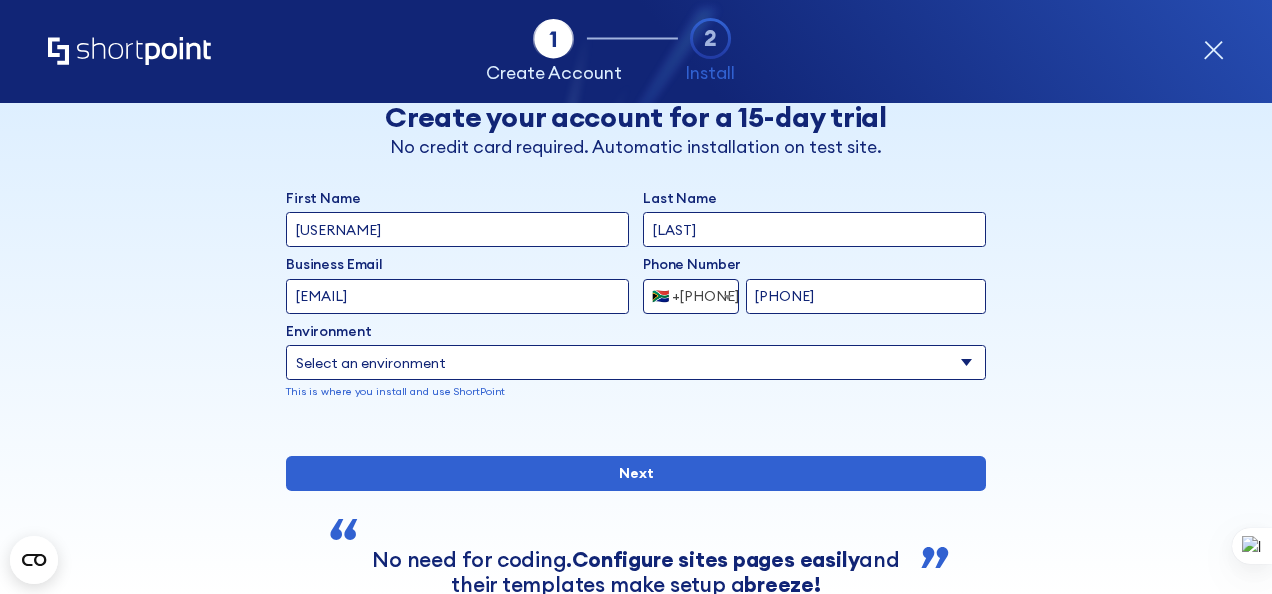 click on "Select an environment
Microsoft 365
SharePoint Online
SharePoint 2019 (On-Premise)
SharePoint 2016 (On-Premise)
SharePoint 2013 (On-Premise)" at bounding box center (636, 362) 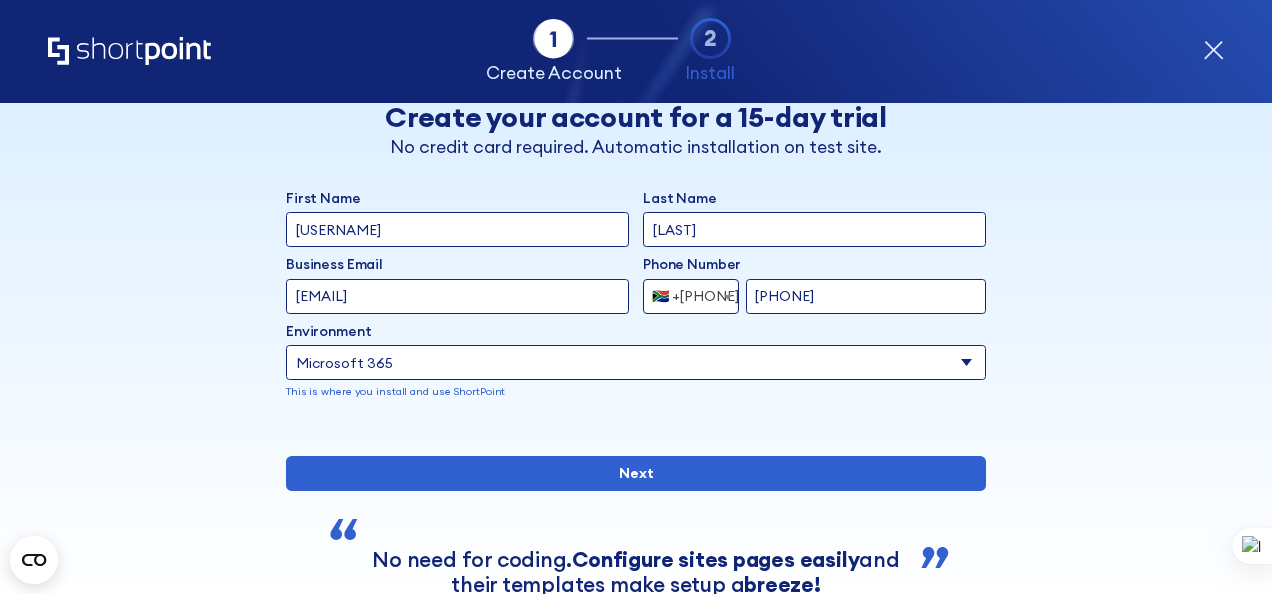 click on "Select an environment
Microsoft 365
SharePoint Online
SharePoint 2019 (On-Premise)
SharePoint 2016 (On-Premise)
SharePoint 2013 (On-Premise)" at bounding box center [636, 362] 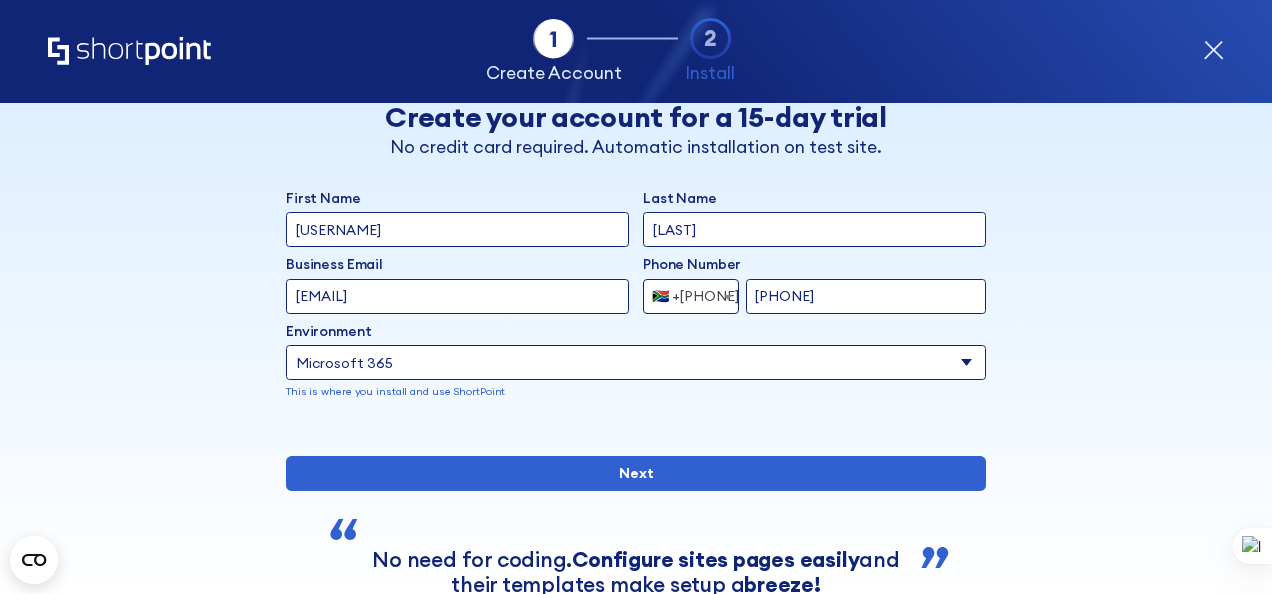 click on "Select an environment
Microsoft 365
SharePoint Online
SharePoint 2019 (On-Premise)
SharePoint 2016 (On-Premise)
SharePoint 2013 (On-Premise)" at bounding box center [636, 362] 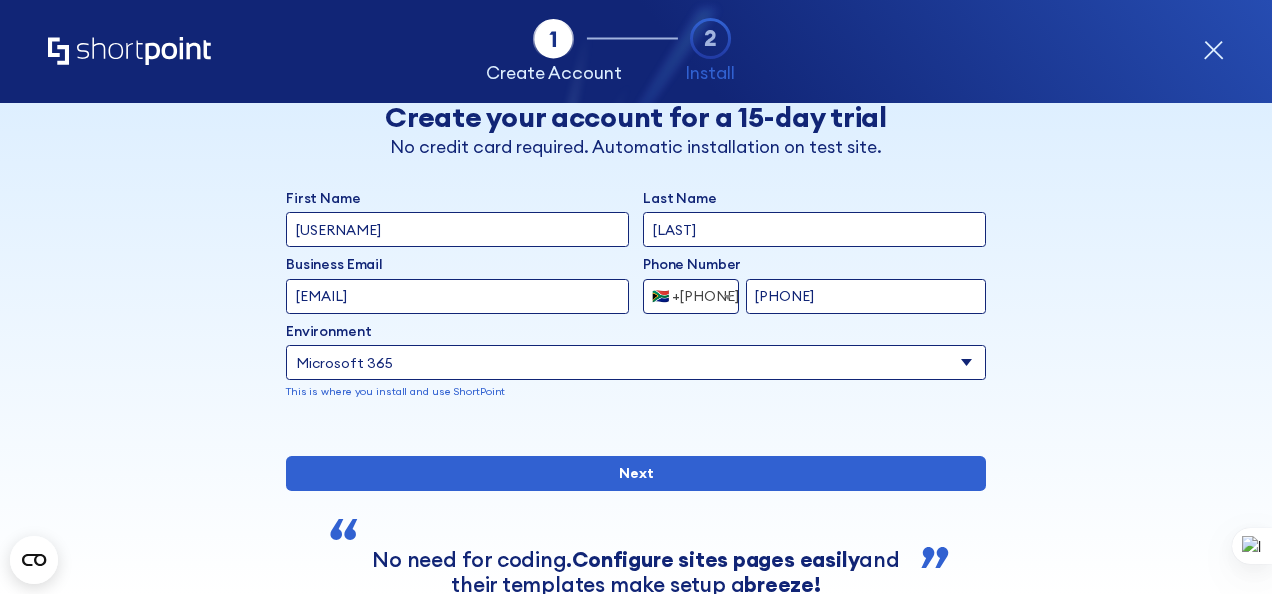 select on "SharePoint Online" 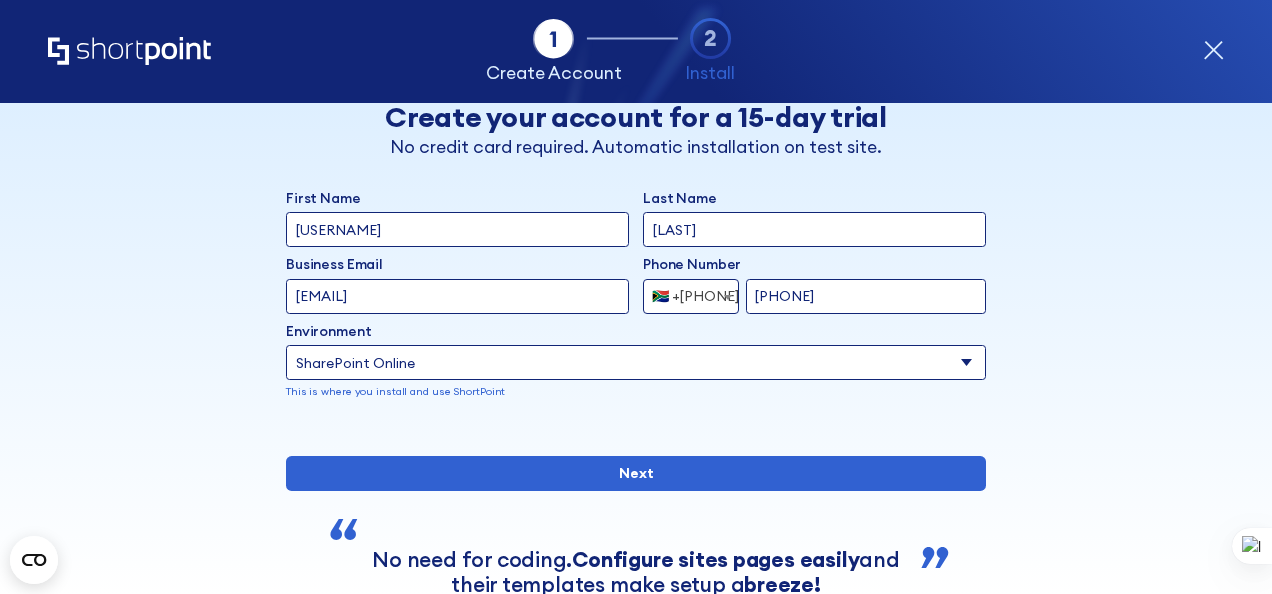 click on "Select an environment
Microsoft 365
SharePoint Online
SharePoint 2019 (On-Premise)
SharePoint 2016 (On-Premise)
SharePoint 2013 (On-Premise)" at bounding box center [636, 362] 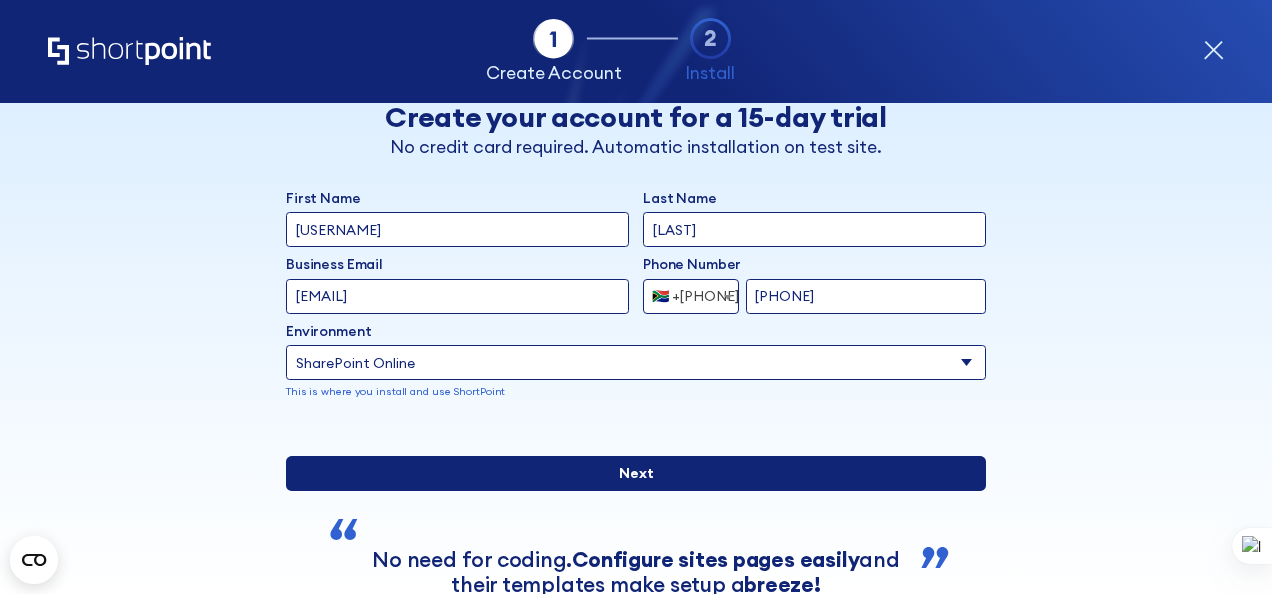 click on "Next" at bounding box center [636, 473] 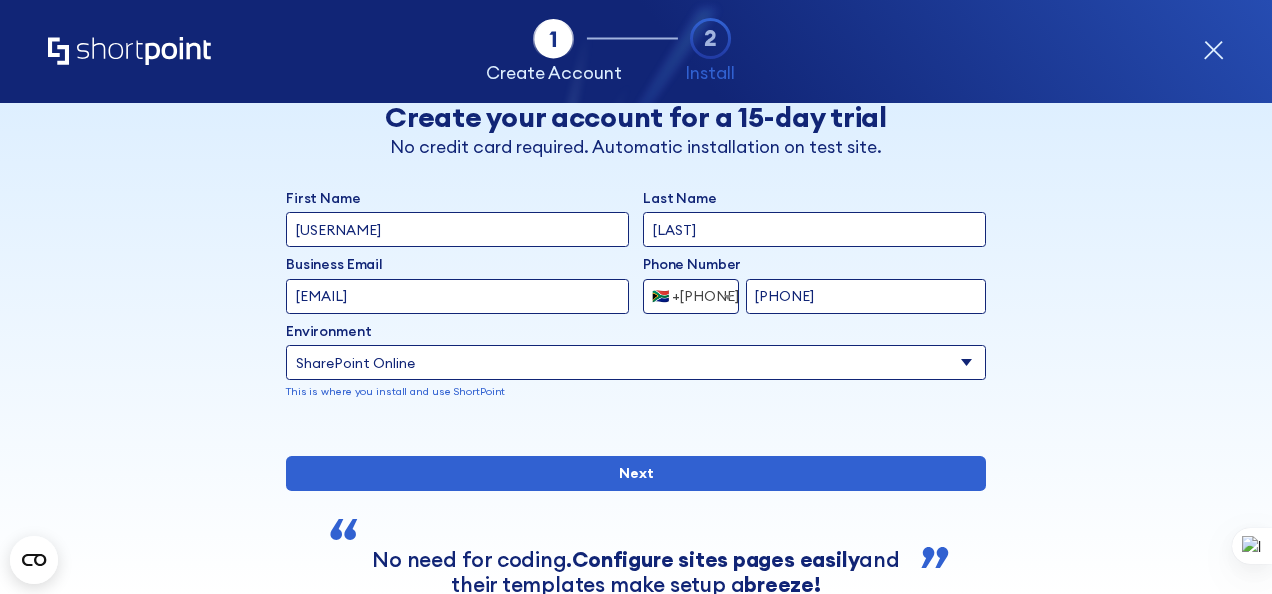 click on "First Name Alan Last Name Mavasa Business Email Invalid Email Address alanmavasa09@gmail.com Phone Number
Afghanistan (+93)
Albania (+355)
Algeria (+213)
American Samoa (+1-684)
Andorra (+376)
Angola (+244)
Anguilla (+1-264)
Antigua and Barbuda (+1-268)
Argentina (+54)
Armenia (+374)
Aruba (+297)
Australia (+61)
Austria (+43)
Azerbaijan (+994)
Bahamas (+1-242)
Bahrain (+973)
Bangladesh (+880)
Barbados (+1-246)
Belarus (+375)
Belgium (+32)
Belize (+501)
Benin (+229)
Bermuda (+1-441)
Bhutan (+975)
Bolivia (+591)
Bonaire (+599)
Bosnia & Herzegovina (+387)
Bosnia and Herzegovina (+387)
Botswana (+267)
Brazil (+55)
Brunei (+673)
Bulgaria (+359)
Burkina Faso (+226)
Burundi (+257)
Cambodia (+855)
Cameroon (+237)
Canada (+1)
Canary Islands (+34)
Cape Verde (+238)
Cayman Islands (+1-345)
Central African Republic (+236)
Chad (+235)
Chile (+56)" at bounding box center (636, 308) 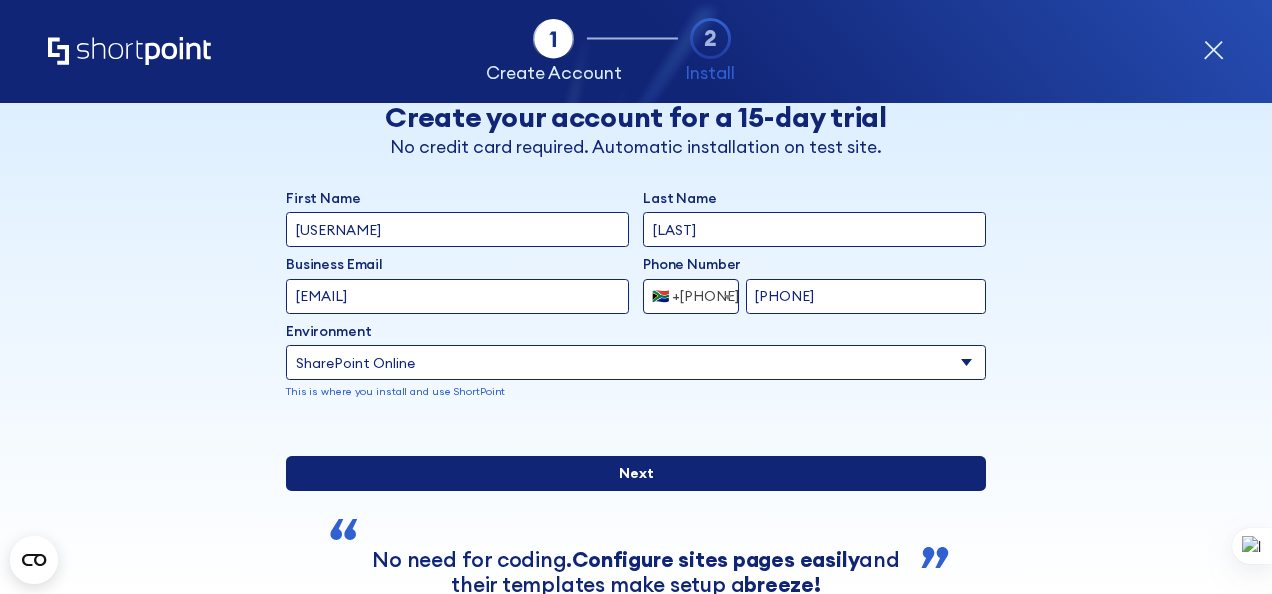 click on "Next" at bounding box center [636, 473] 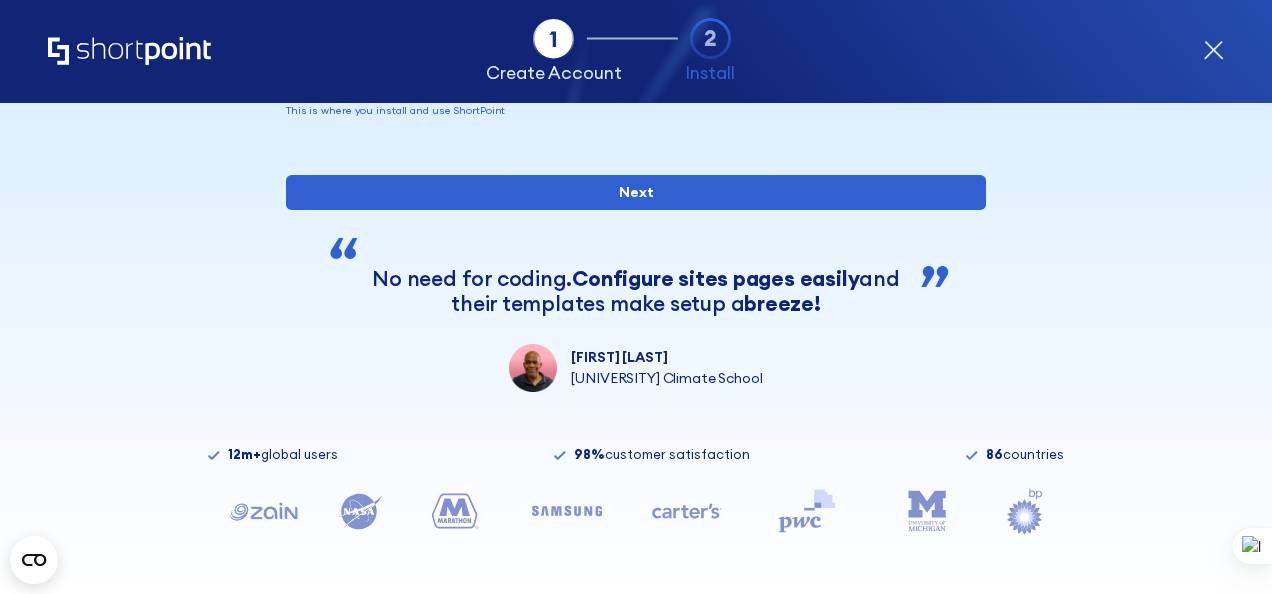 scroll, scrollTop: 378, scrollLeft: 0, axis: vertical 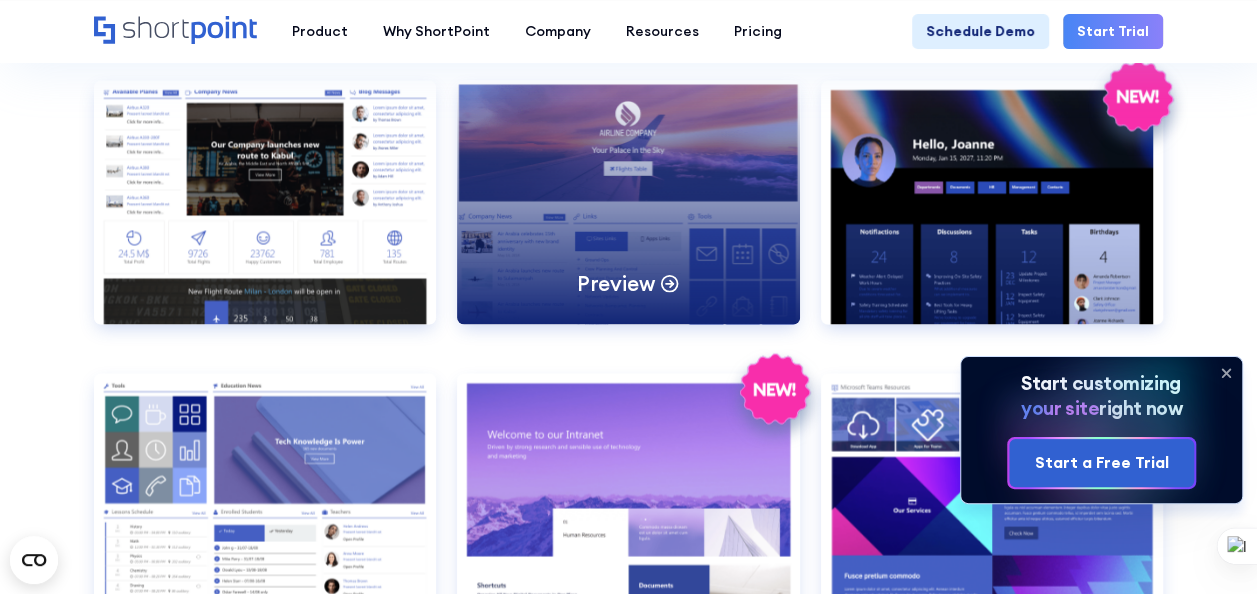 click on "Preview" at bounding box center (629, 282) 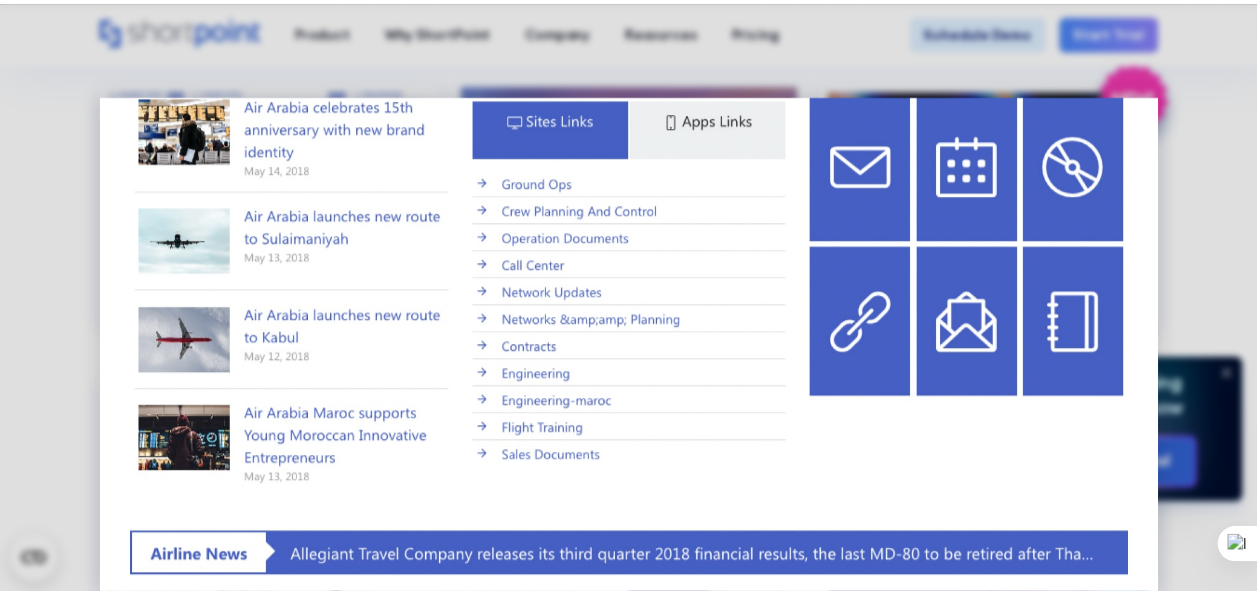 scroll, scrollTop: 467, scrollLeft: 0, axis: vertical 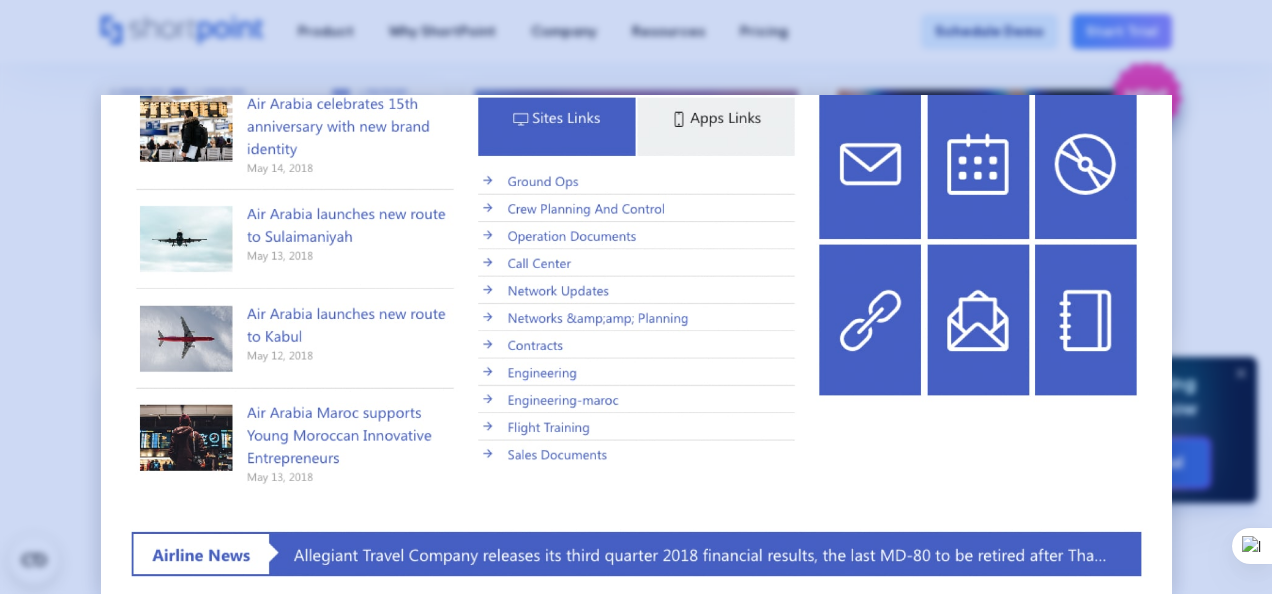 click at bounding box center (636, 297) 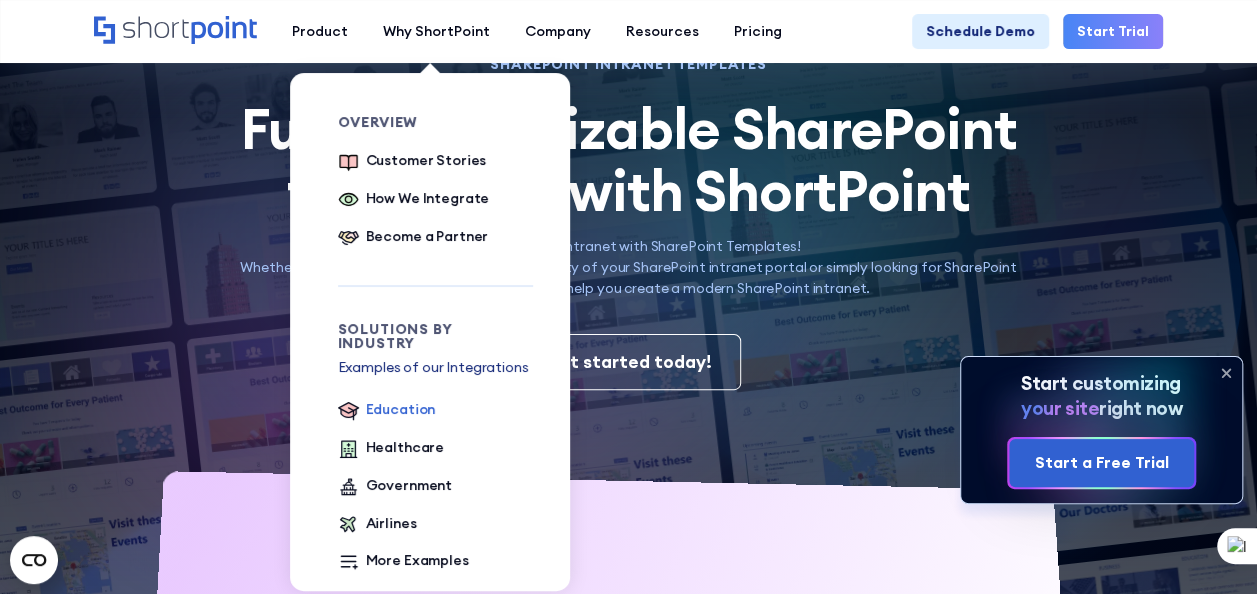 scroll, scrollTop: 108, scrollLeft: 0, axis: vertical 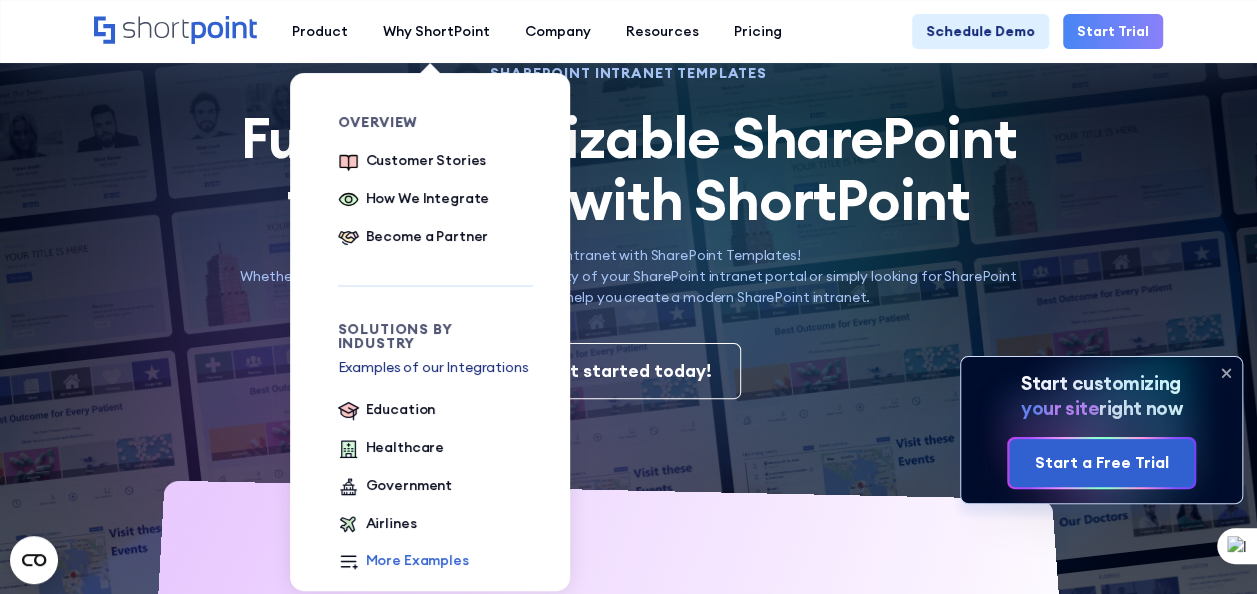 click 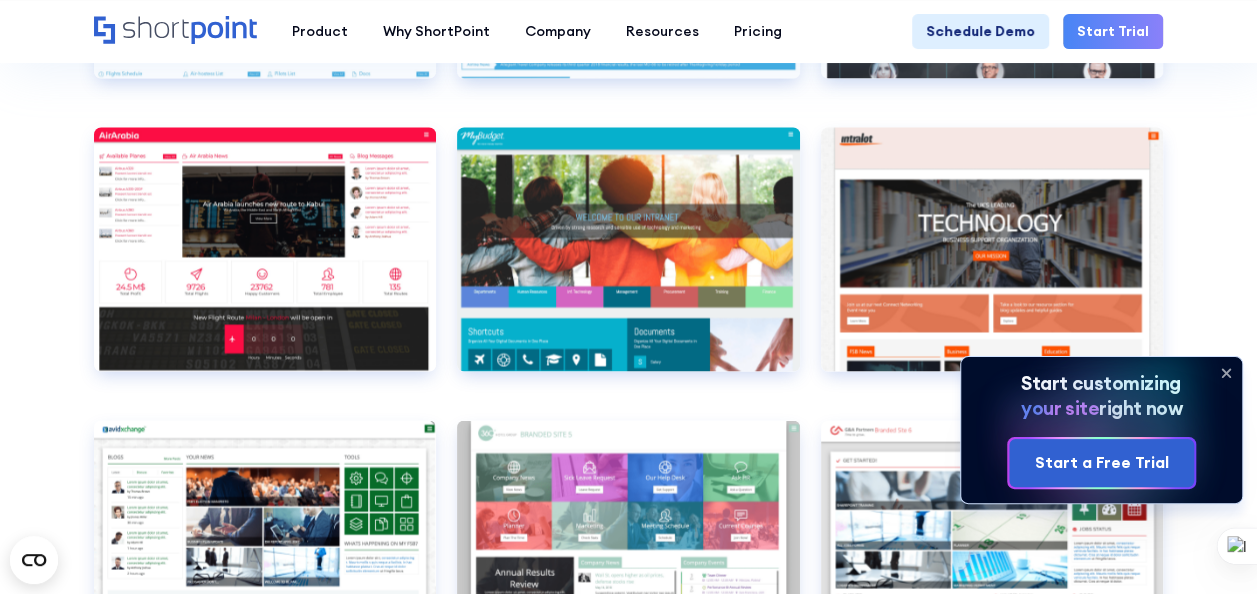 scroll, scrollTop: 5488, scrollLeft: 0, axis: vertical 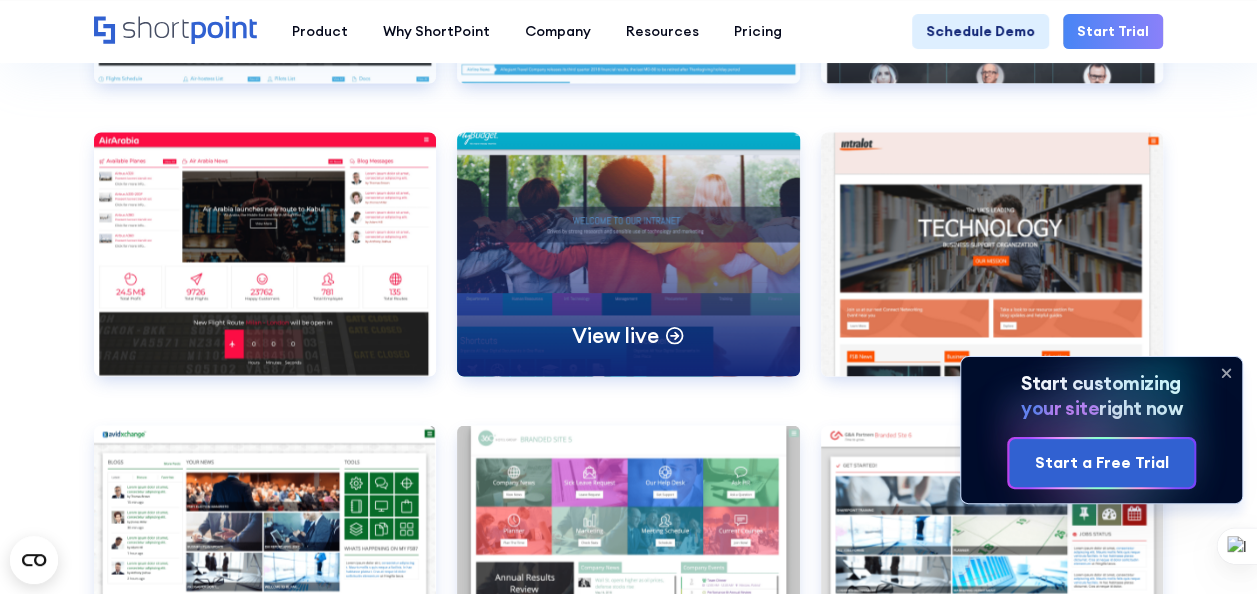 click on "View live" at bounding box center (628, 254) 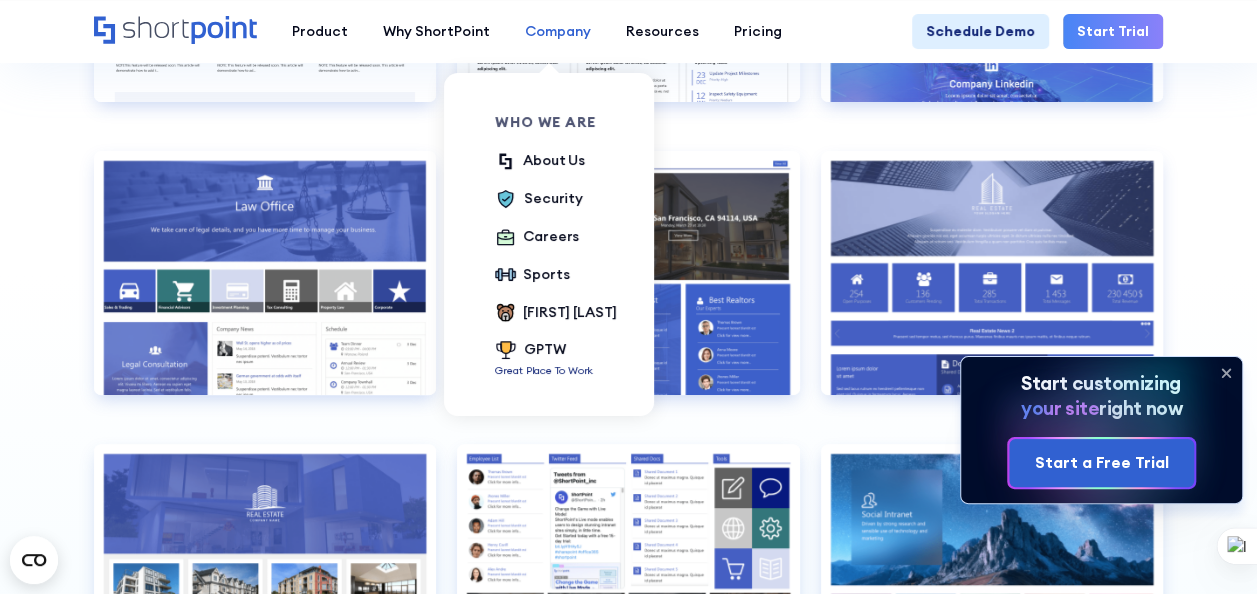 scroll, scrollTop: 3457, scrollLeft: 0, axis: vertical 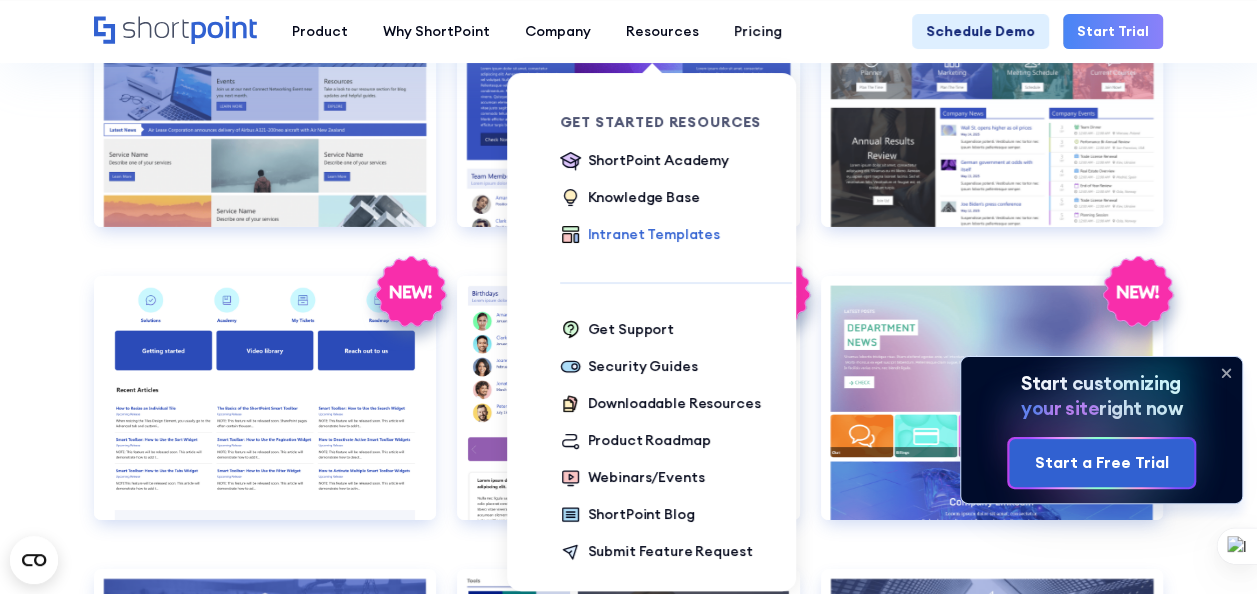 click on "Intranet Templates" at bounding box center [654, 234] 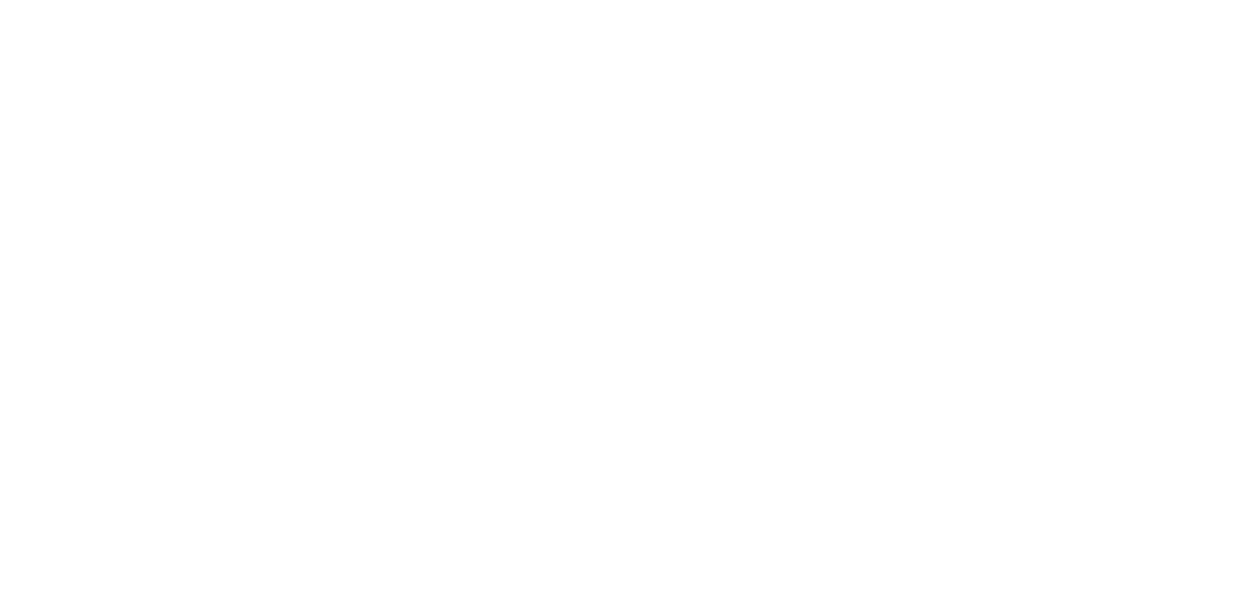 scroll, scrollTop: 0, scrollLeft: 0, axis: both 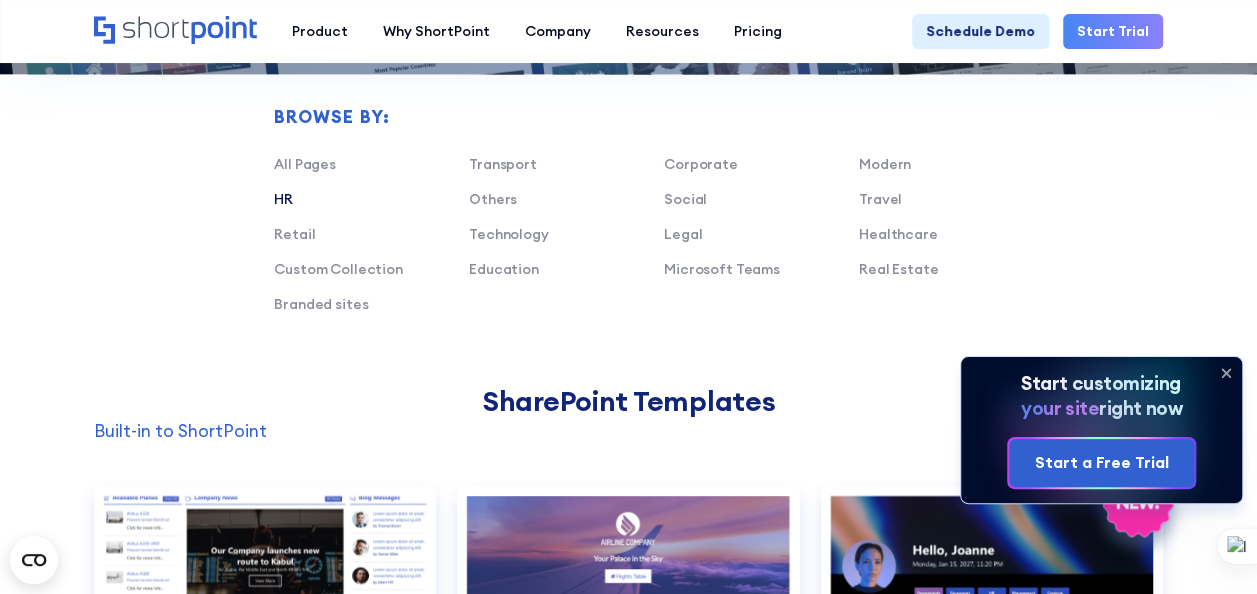 click on "HR" at bounding box center [283, 199] 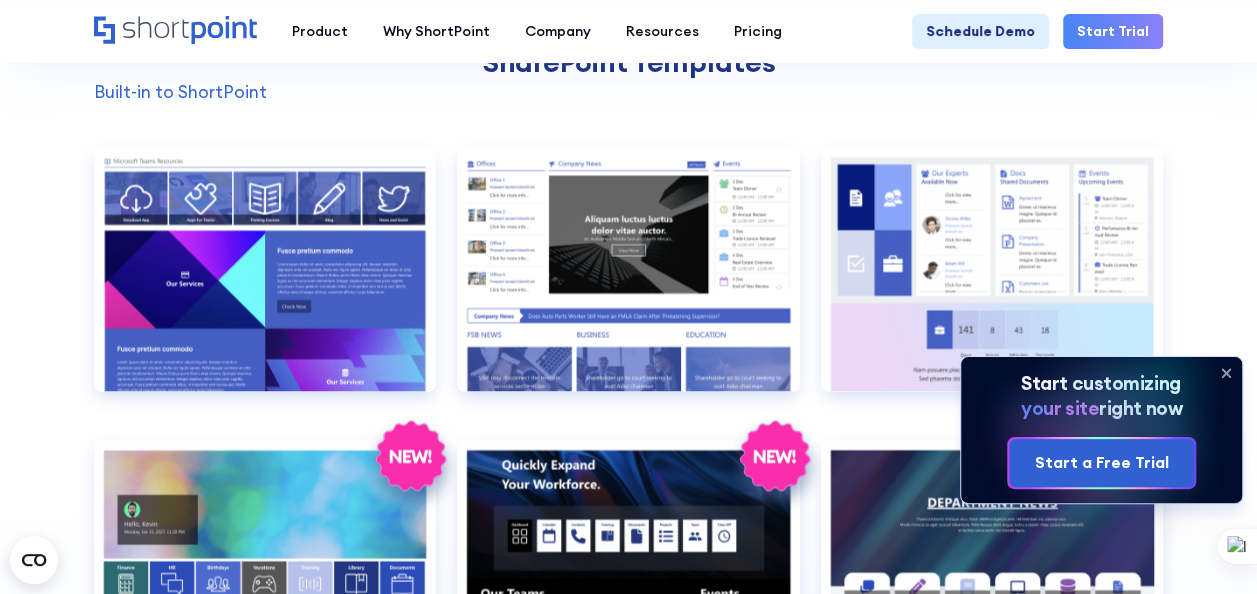 scroll, scrollTop: 1002, scrollLeft: 0, axis: vertical 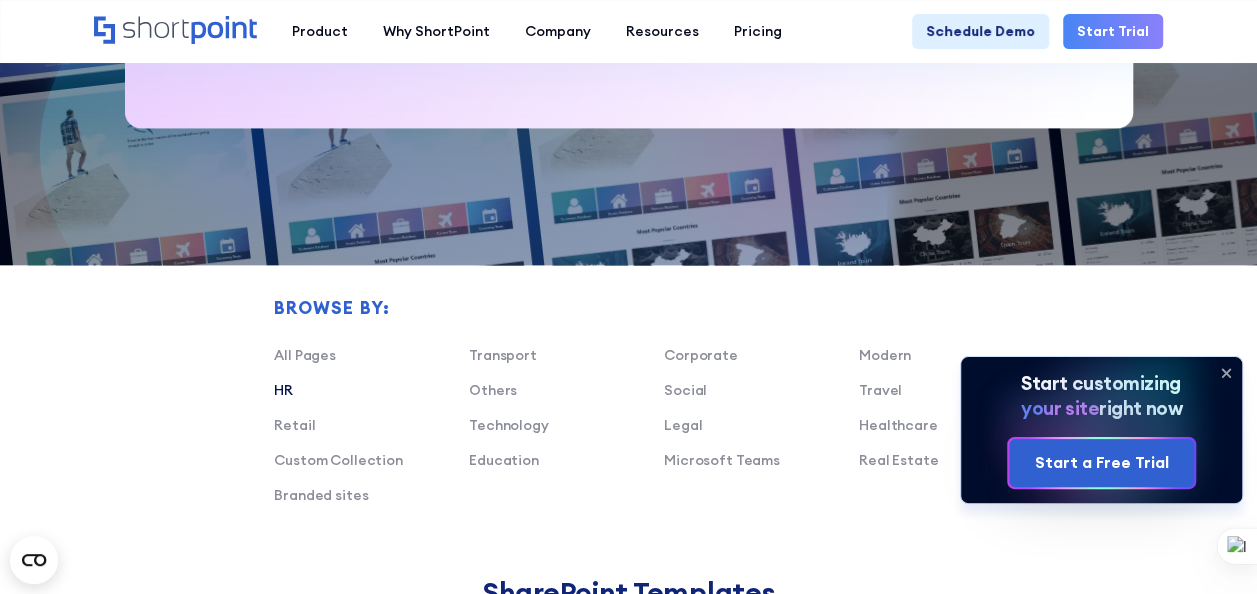 click on "HR" at bounding box center (283, 390) 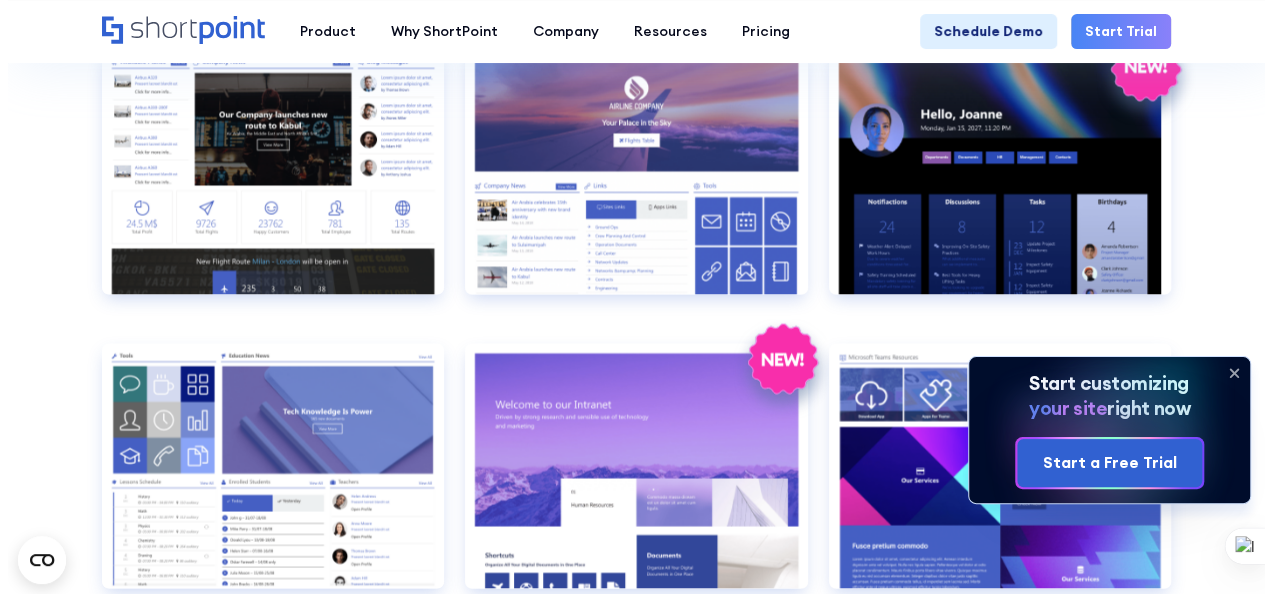 scroll, scrollTop: 1630, scrollLeft: 0, axis: vertical 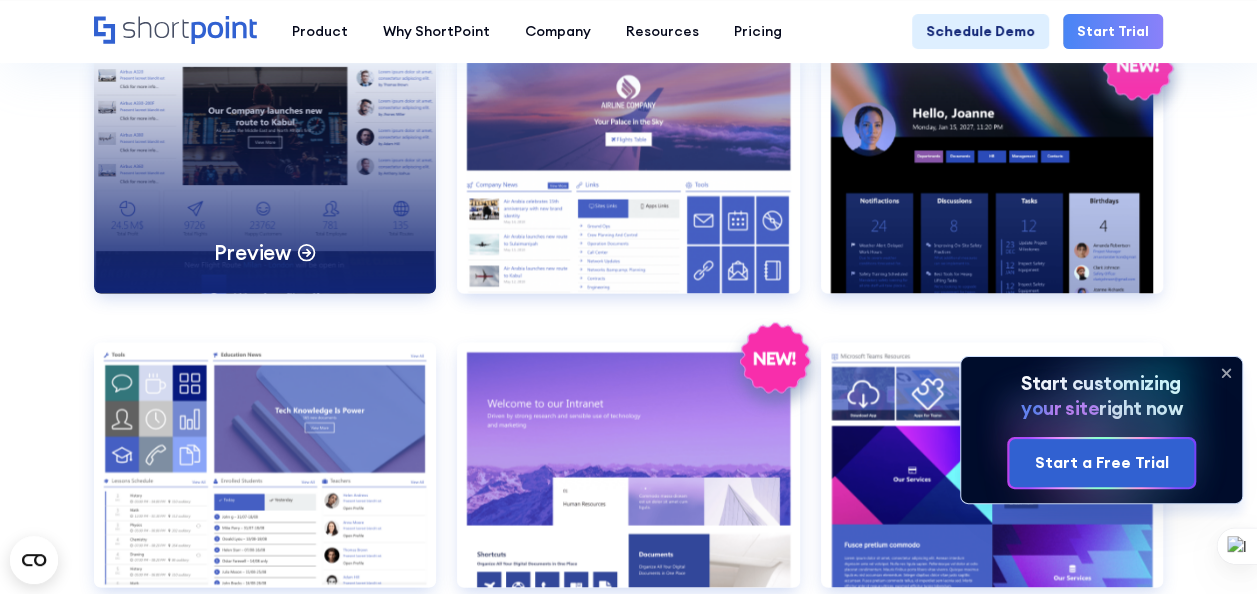 click on "Preview" at bounding box center (265, 171) 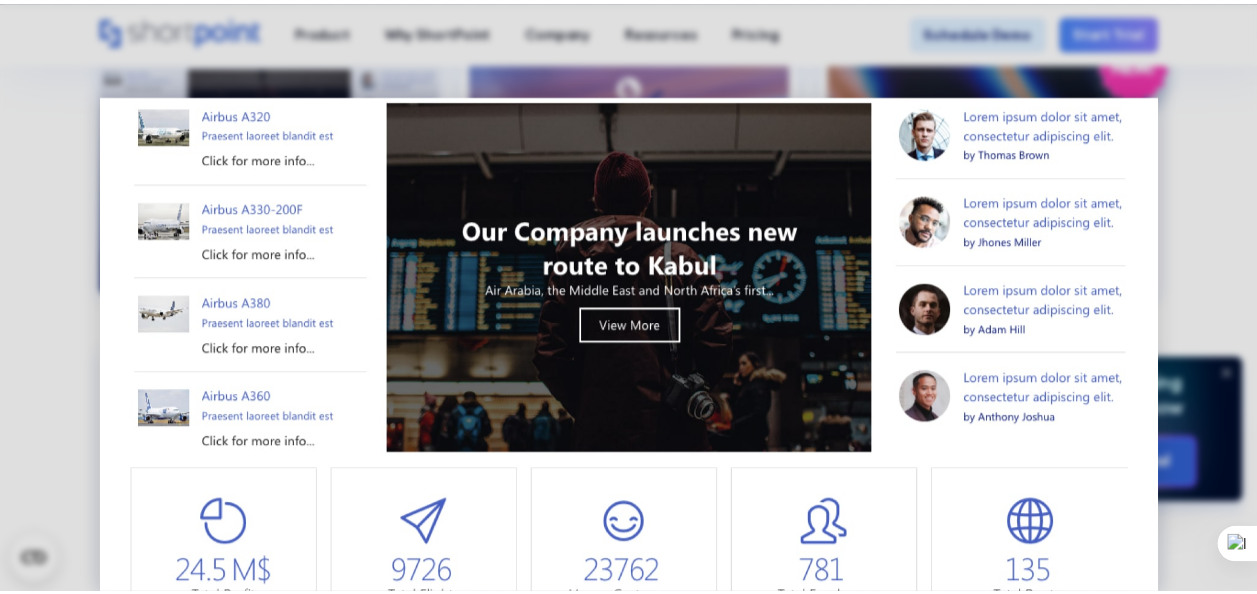 scroll, scrollTop: 0, scrollLeft: 0, axis: both 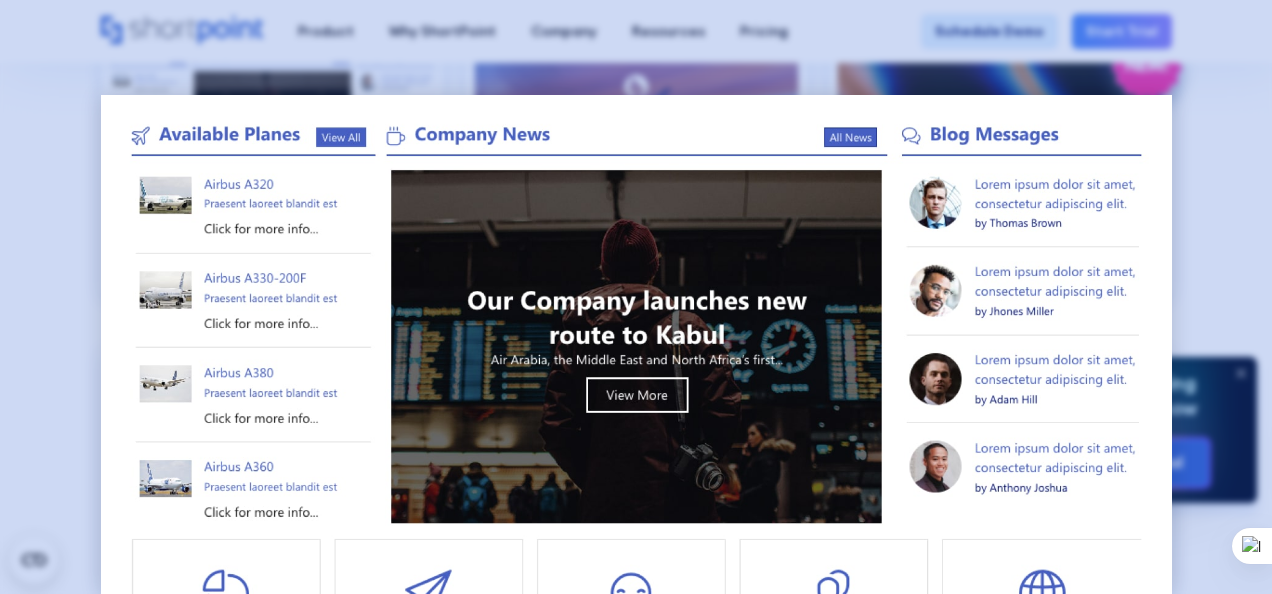 click at bounding box center [636, 297] 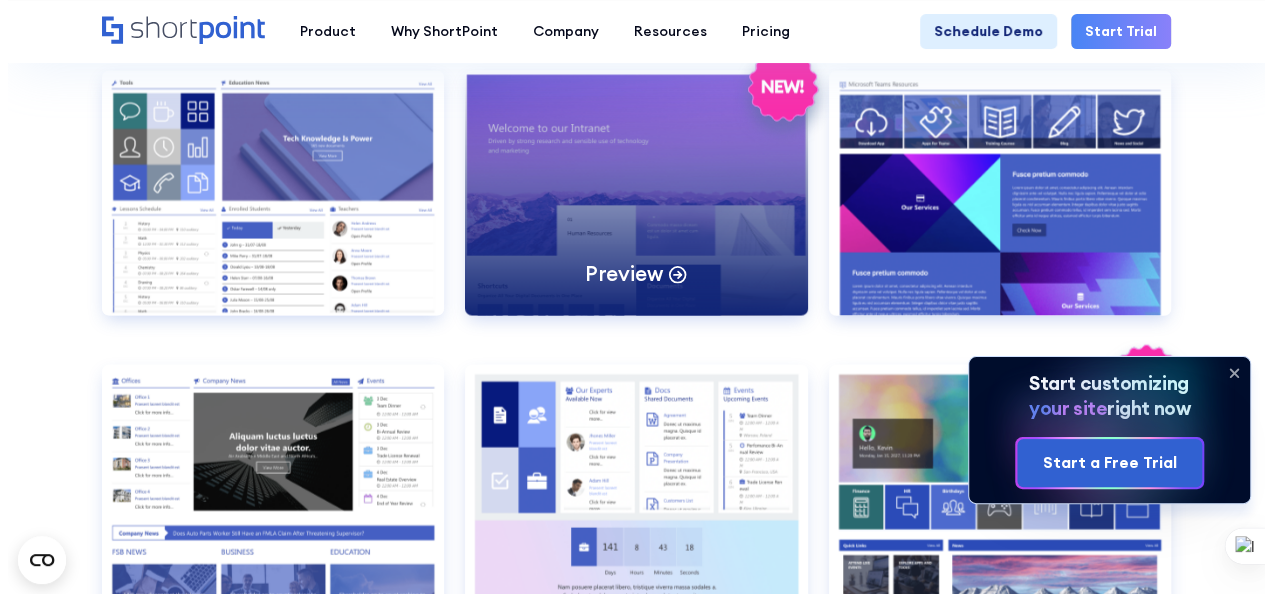 scroll, scrollTop: 1909, scrollLeft: 0, axis: vertical 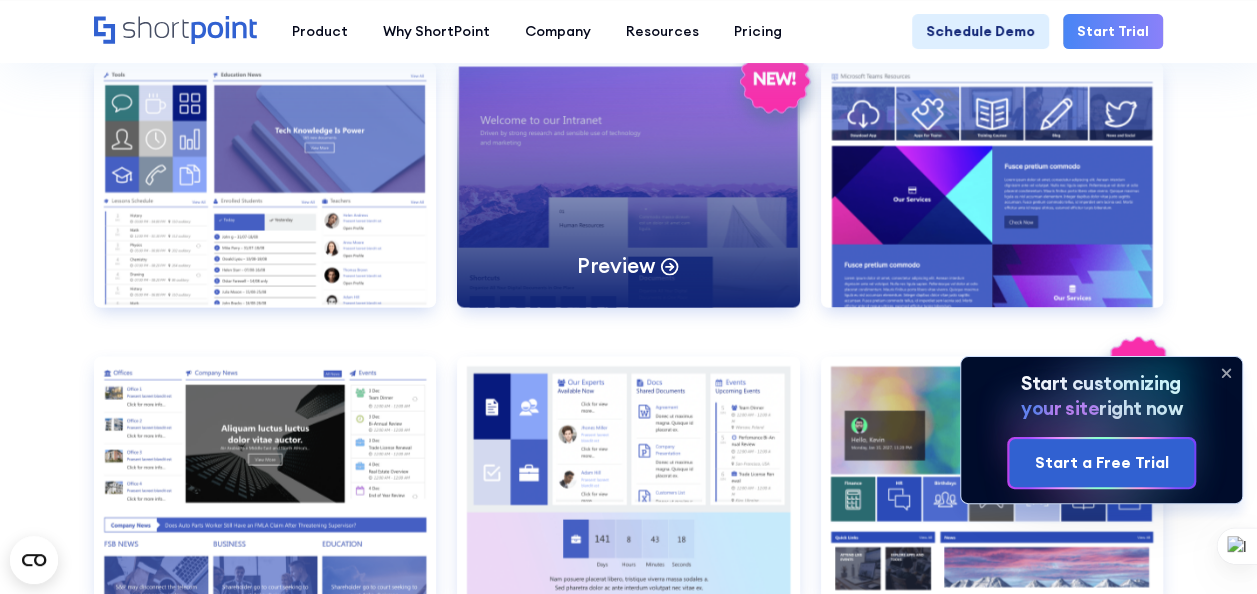 click on "Preview" at bounding box center [628, 185] 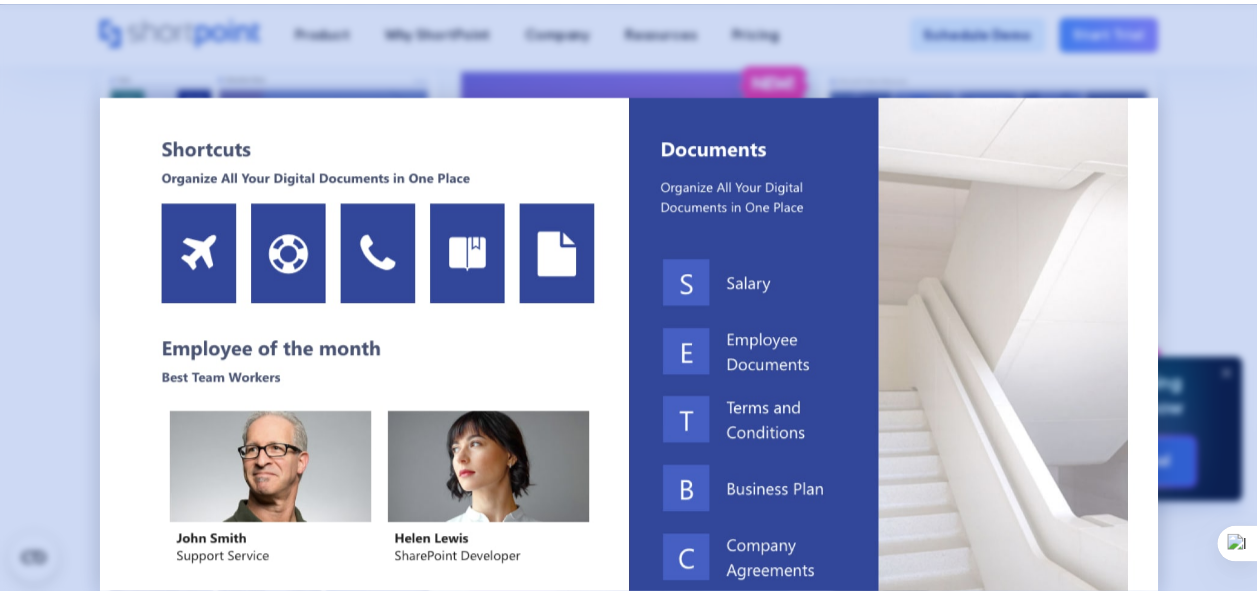 scroll, scrollTop: 647, scrollLeft: 0, axis: vertical 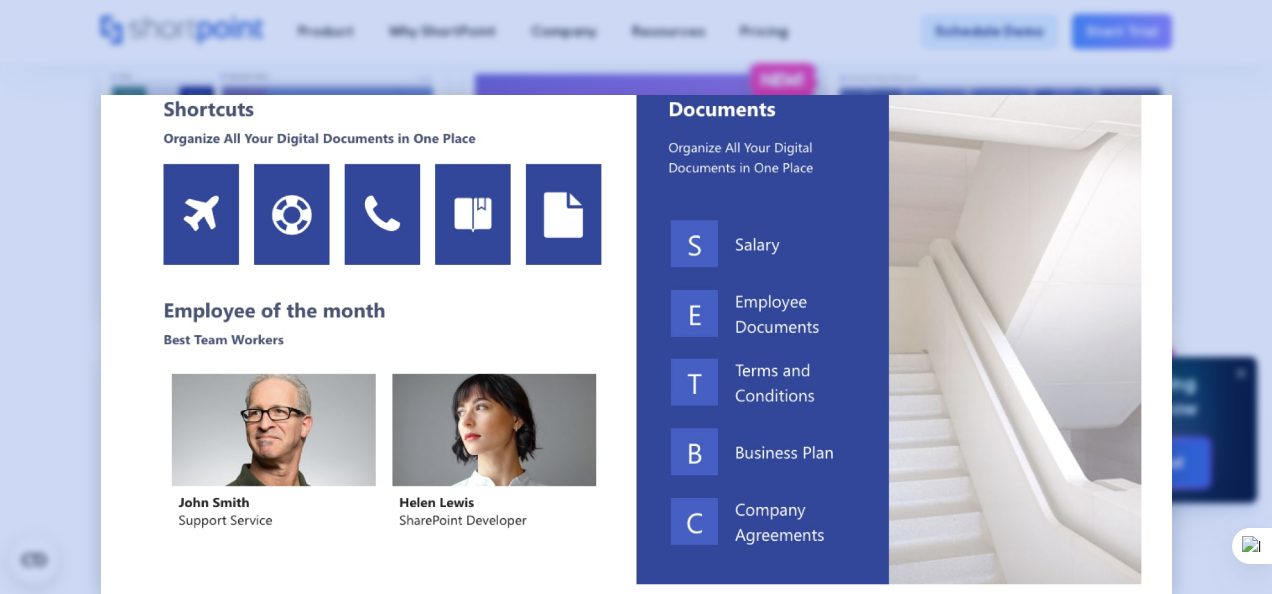 click at bounding box center (636, 297) 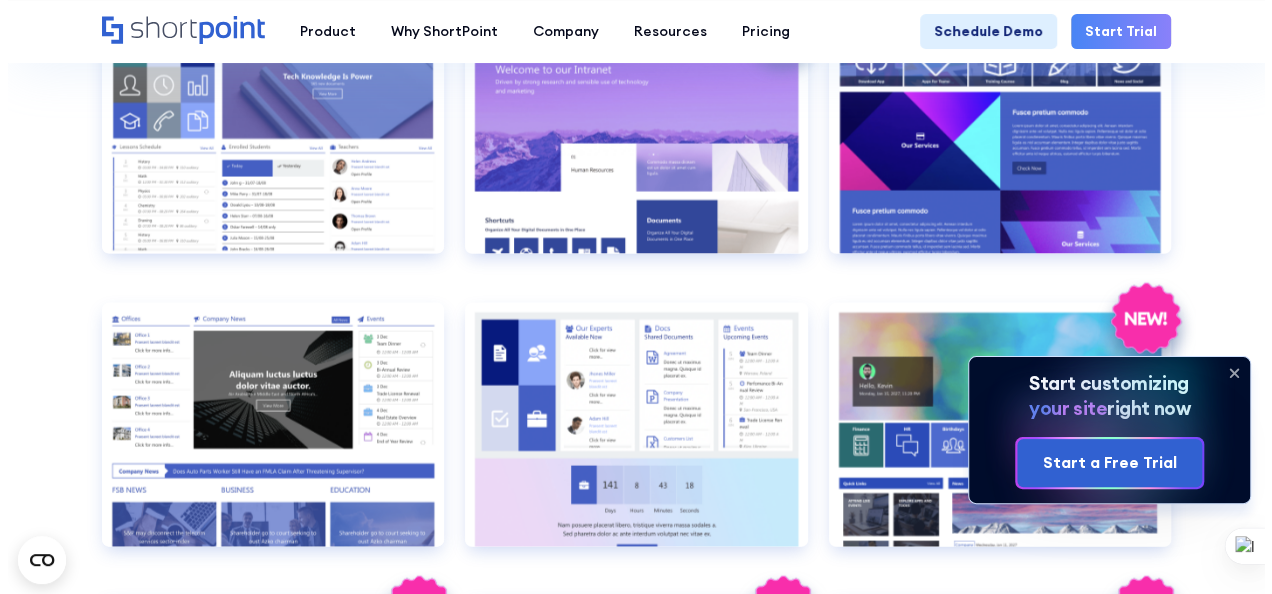 scroll, scrollTop: 1863, scrollLeft: 0, axis: vertical 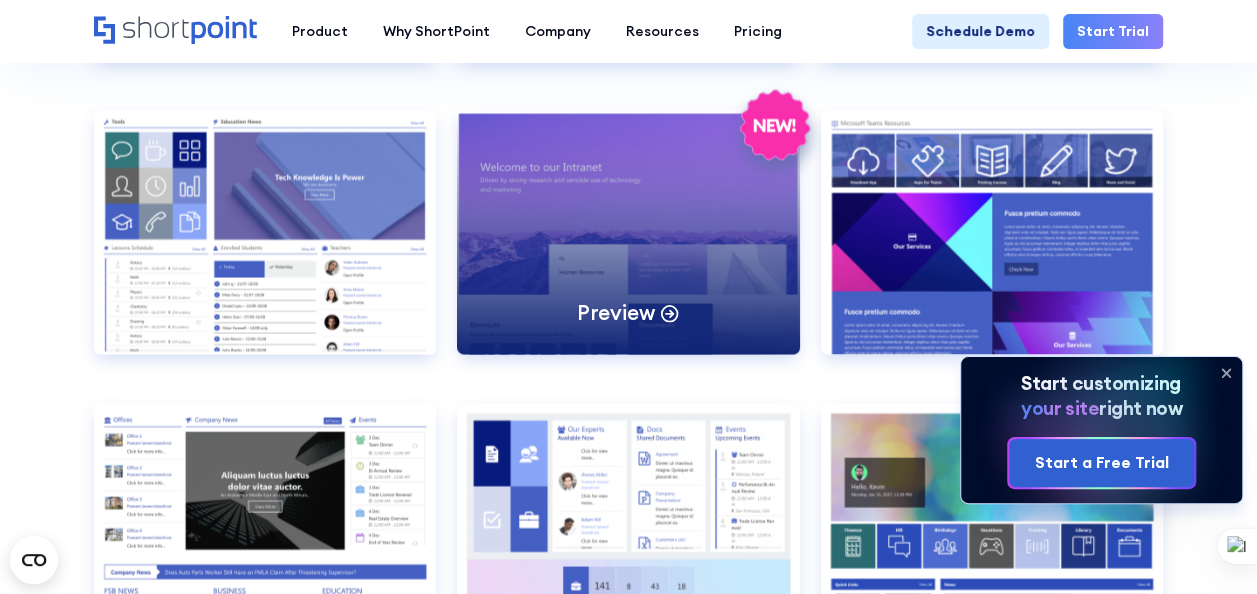 click on "Preview" at bounding box center [628, 231] 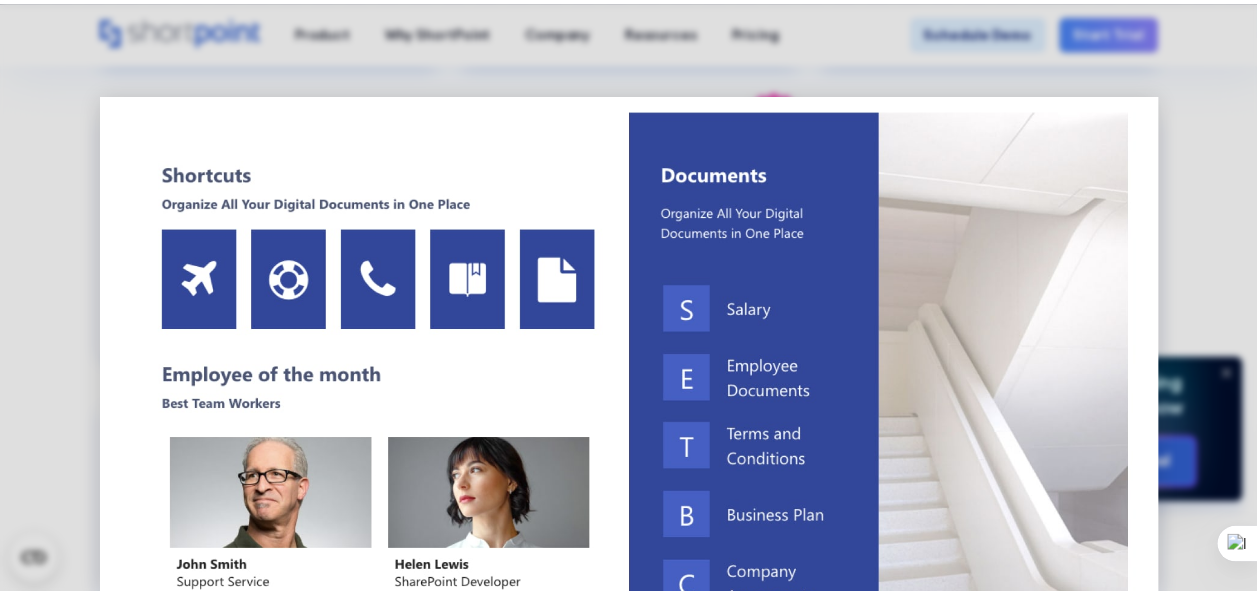 scroll, scrollTop: 659, scrollLeft: 0, axis: vertical 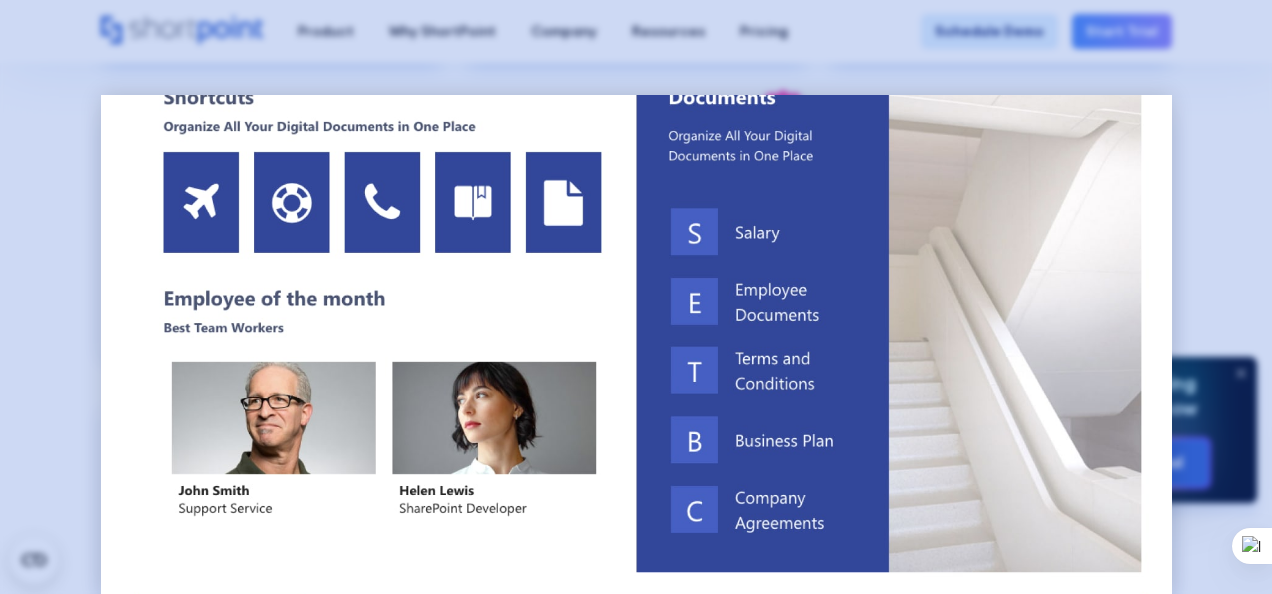 click at bounding box center [636, 297] 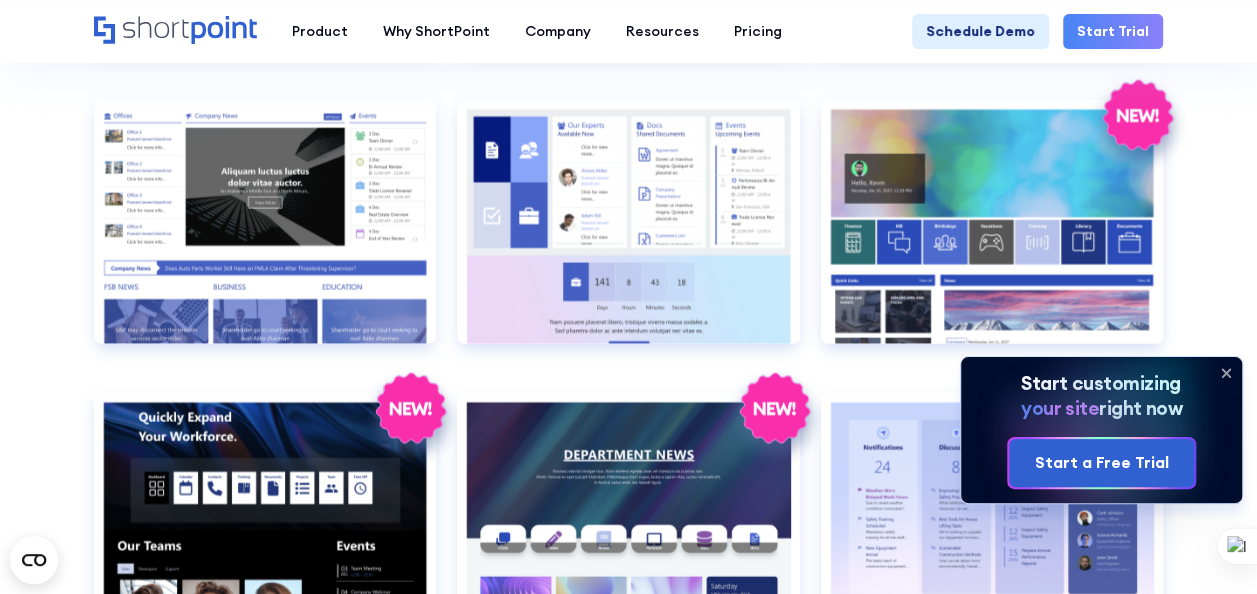 scroll, scrollTop: 2165, scrollLeft: 0, axis: vertical 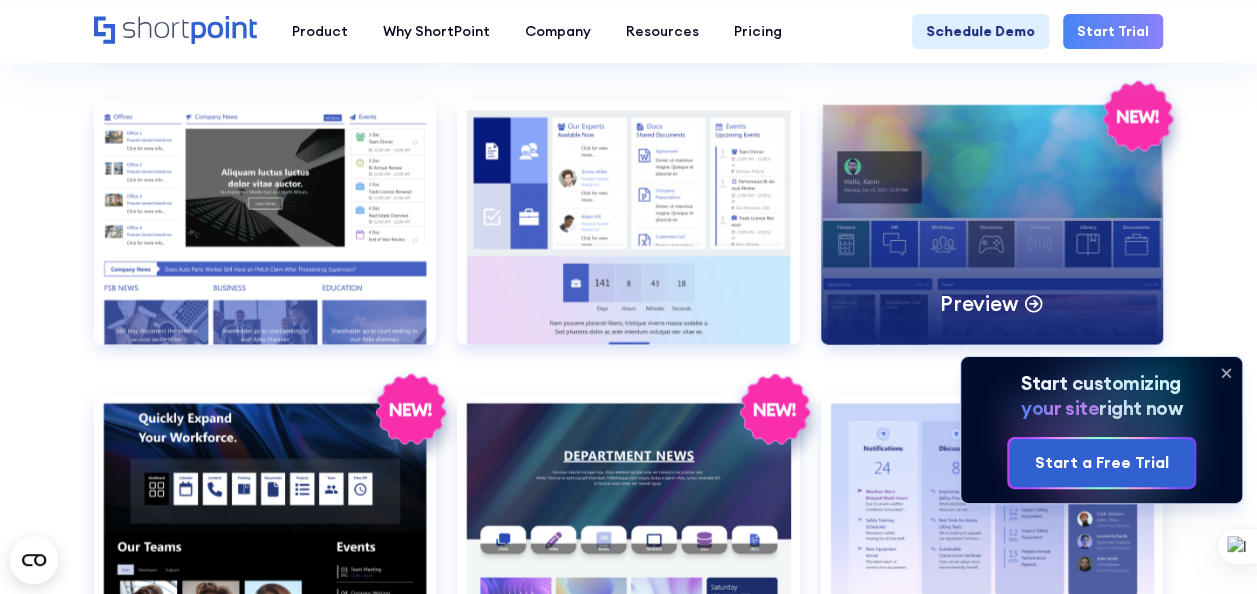 click on "Preview" at bounding box center (992, 223) 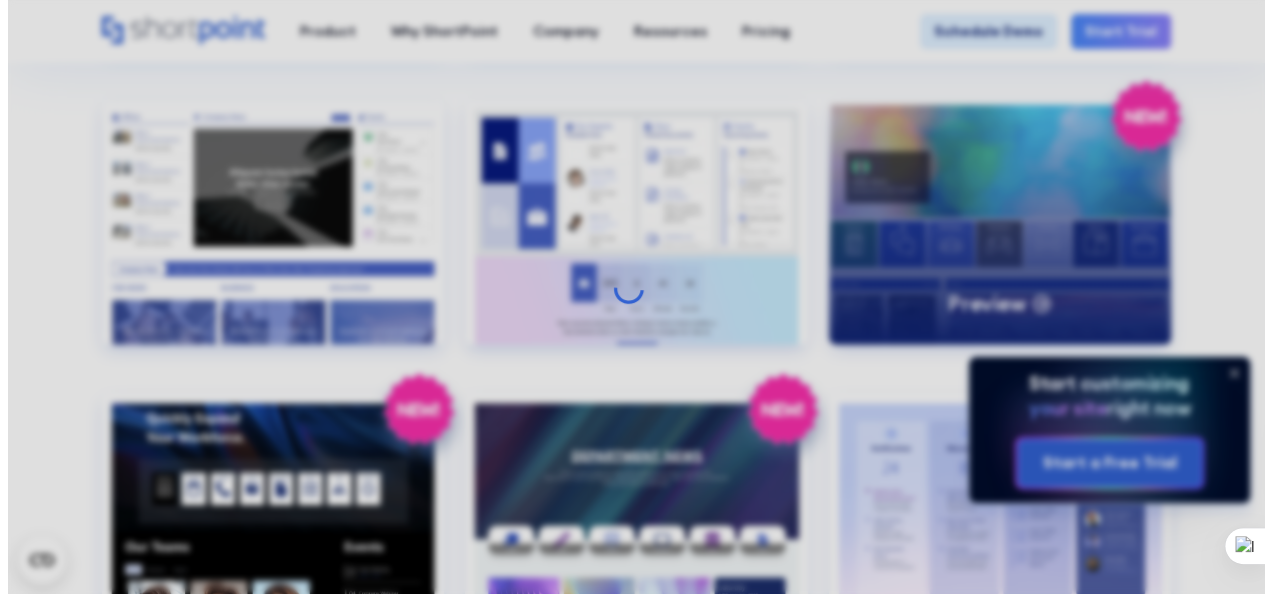 scroll, scrollTop: 2166, scrollLeft: 0, axis: vertical 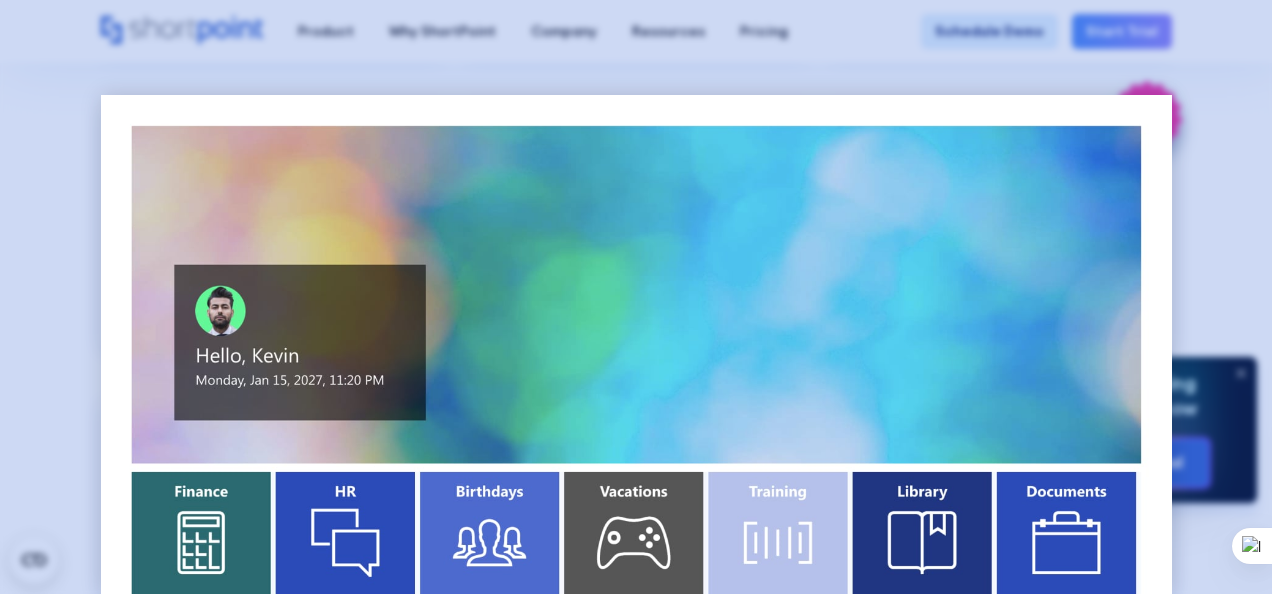 click at bounding box center [636, 297] 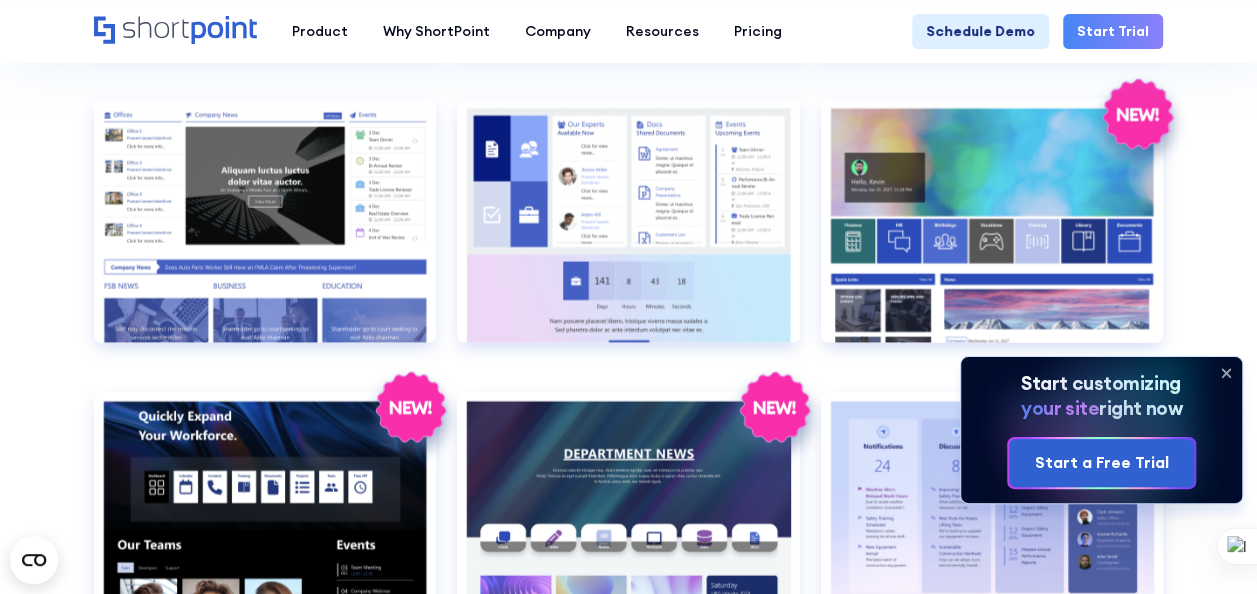 scroll, scrollTop: 2172, scrollLeft: 0, axis: vertical 